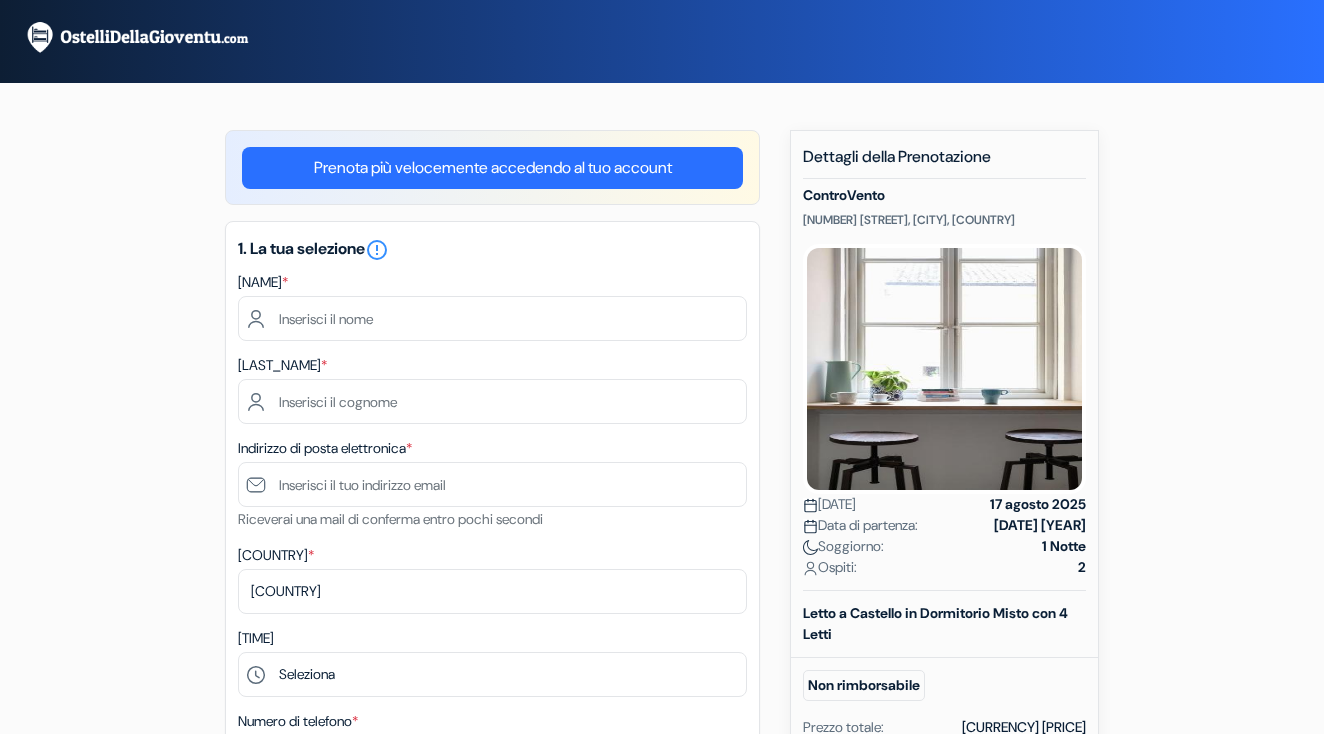 scroll, scrollTop: 0, scrollLeft: 0, axis: both 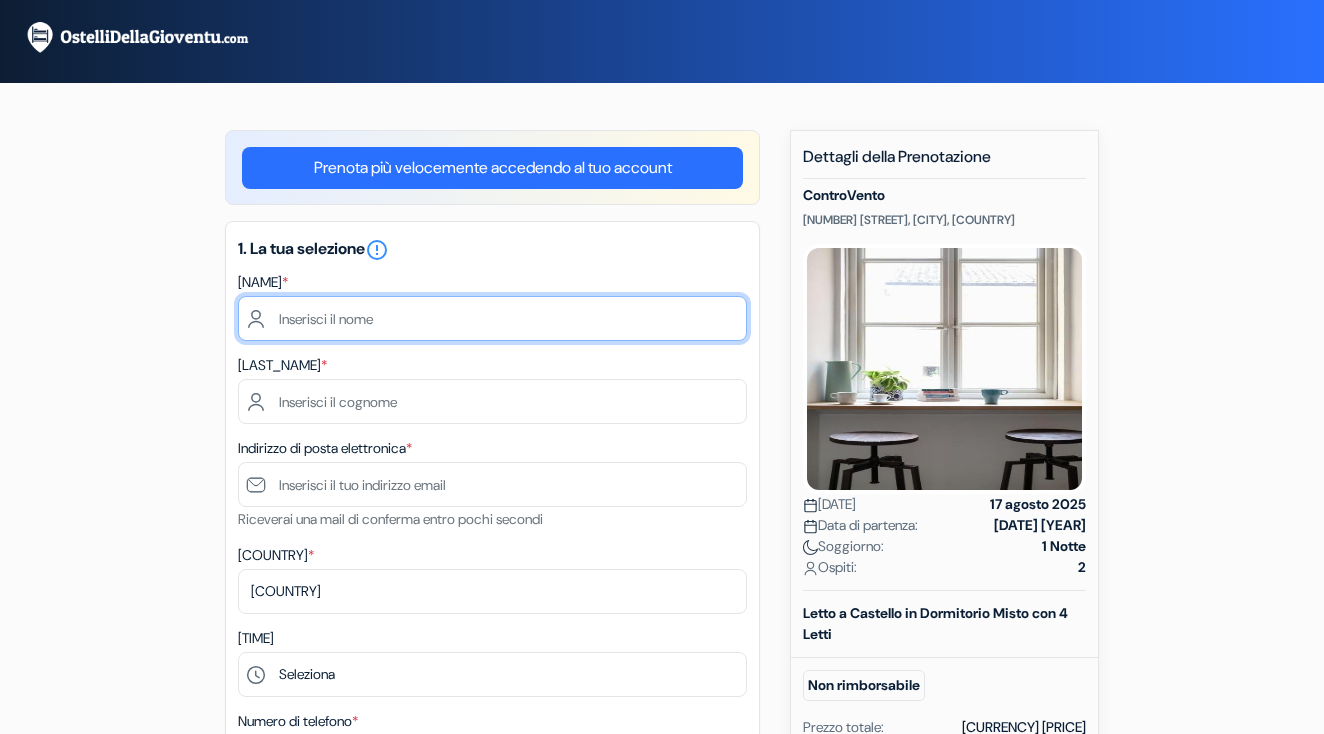 click at bounding box center [492, 318] 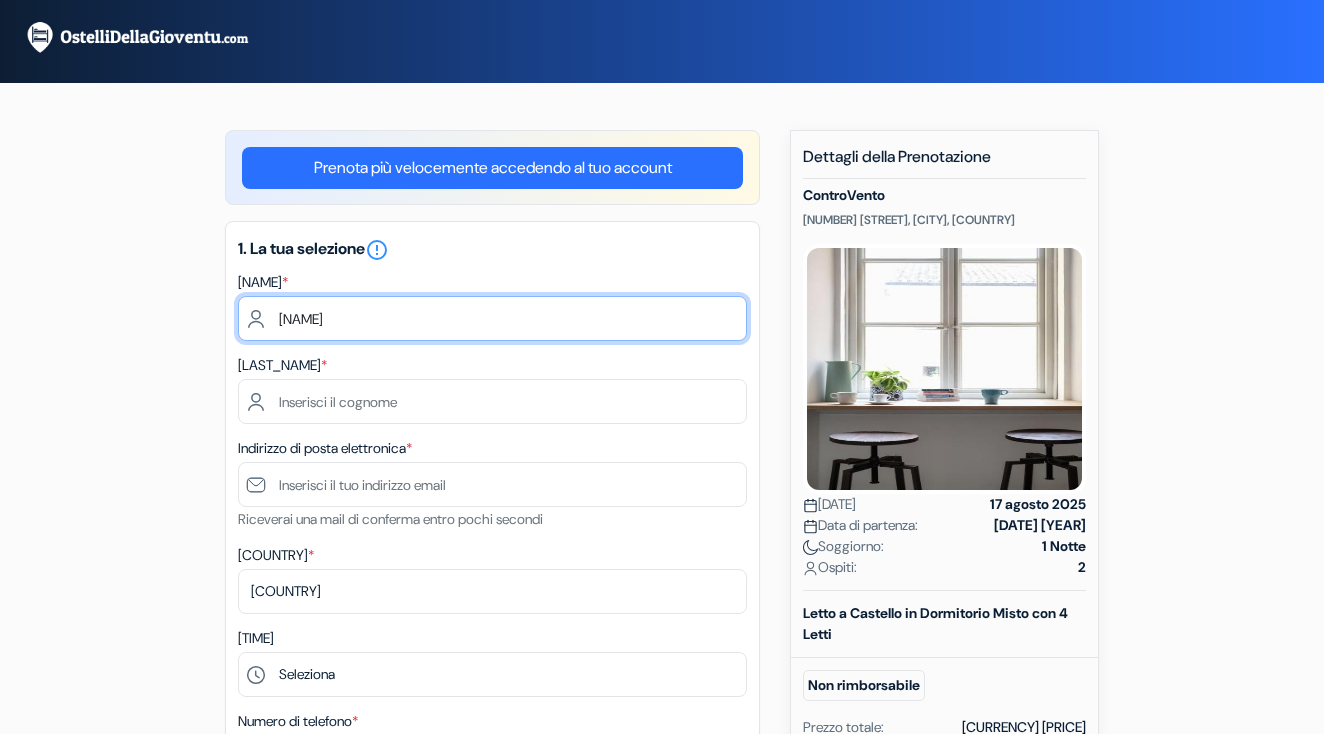 type on "[NAME]" 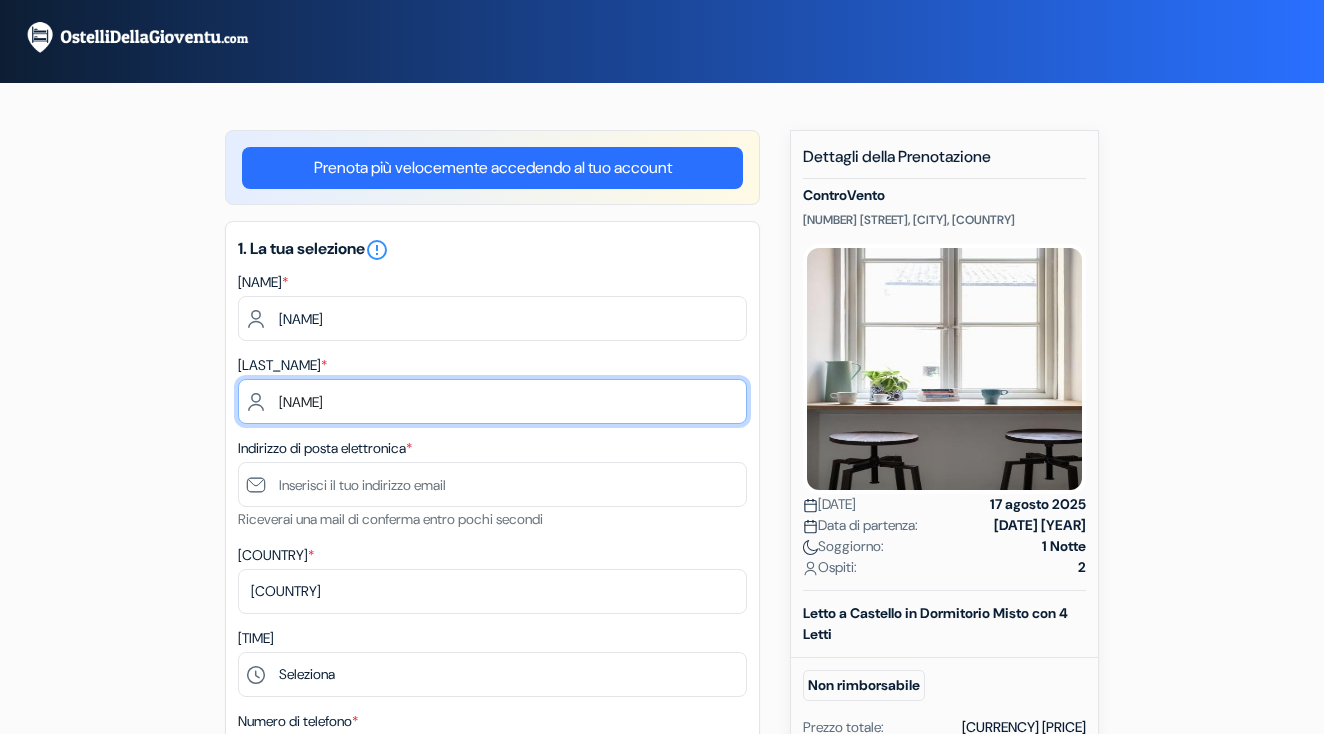 type on "[LAST]" 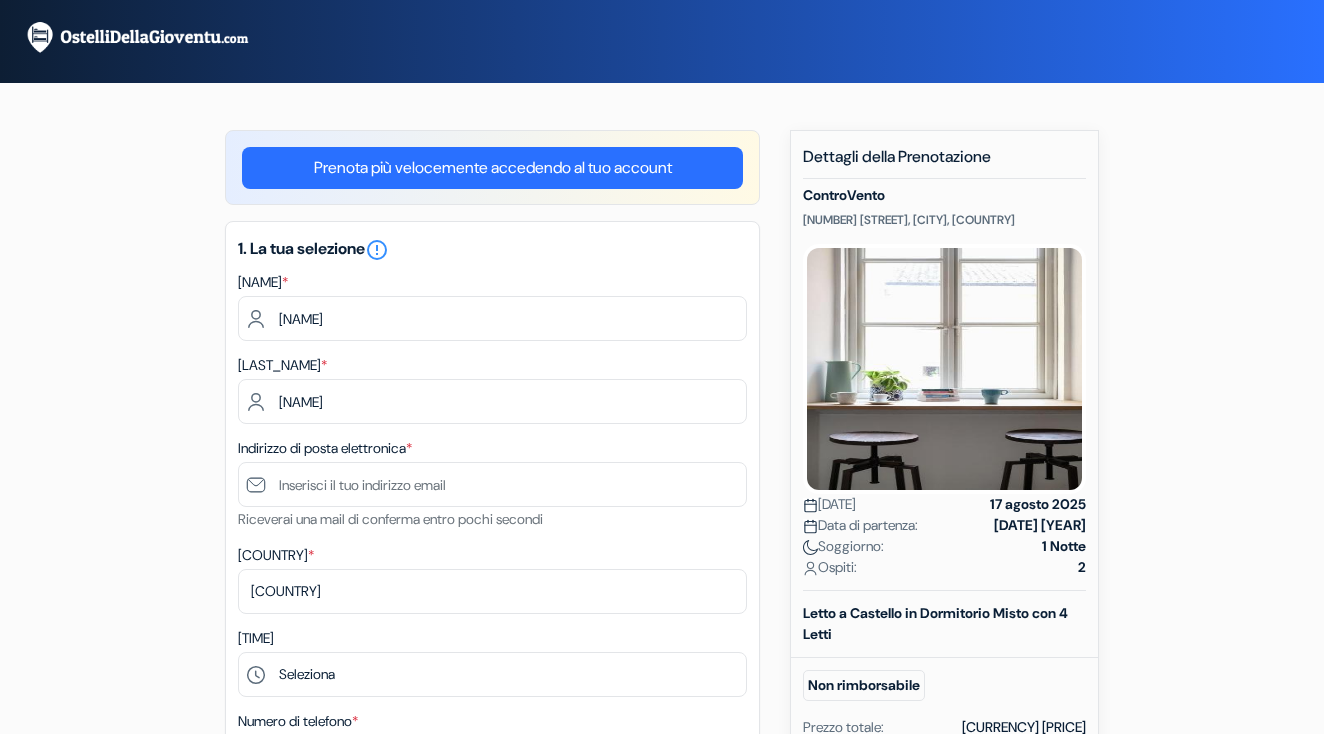 click on "Indirizzo di posta elettronica  *
Riceverai una mail di conferma entro pochi secondi" at bounding box center [492, 483] 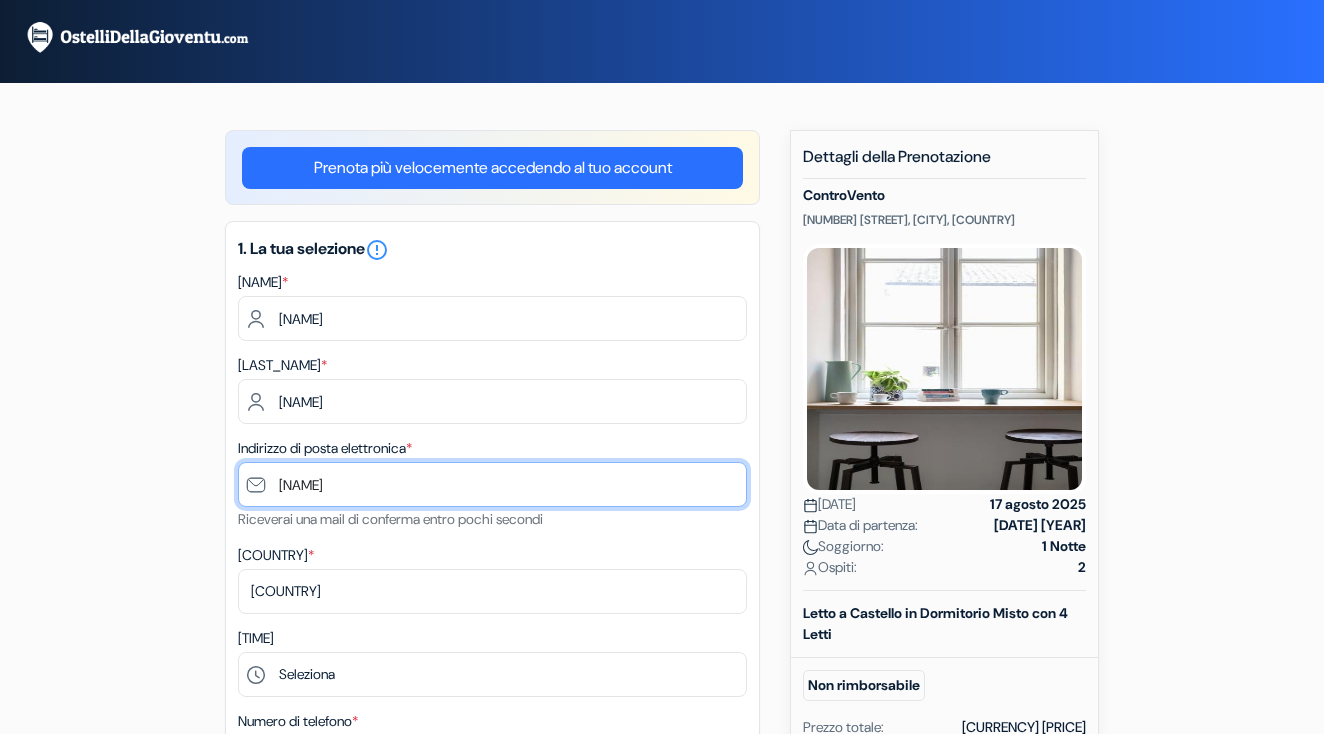 type on "[EMAIL]" 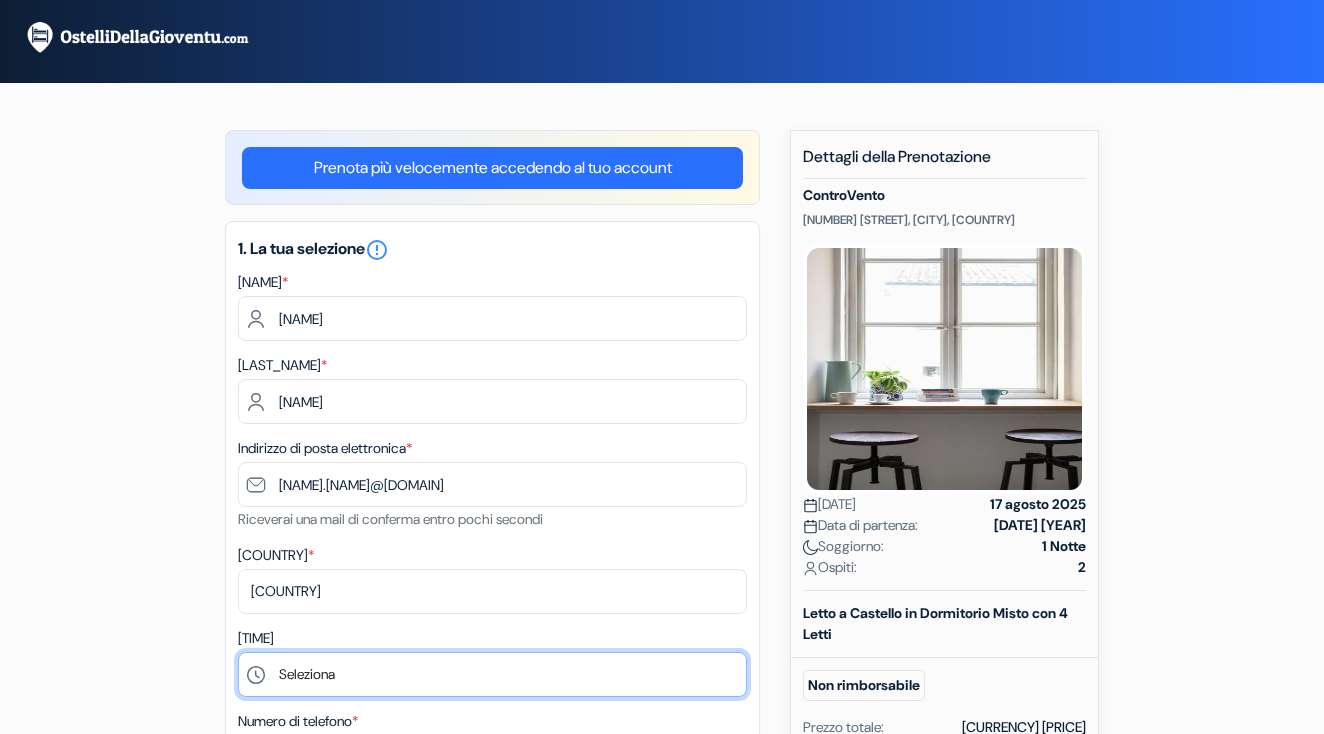 select on "16" 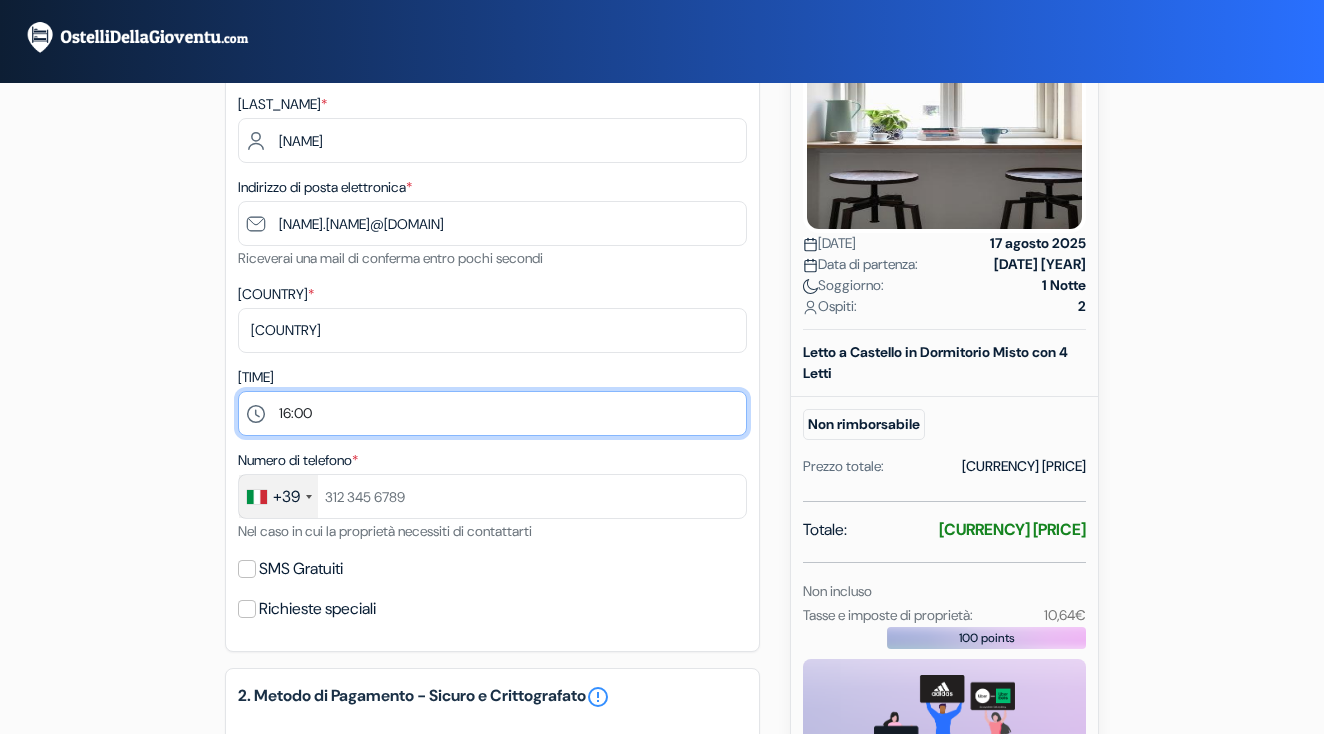 scroll, scrollTop: 263, scrollLeft: 0, axis: vertical 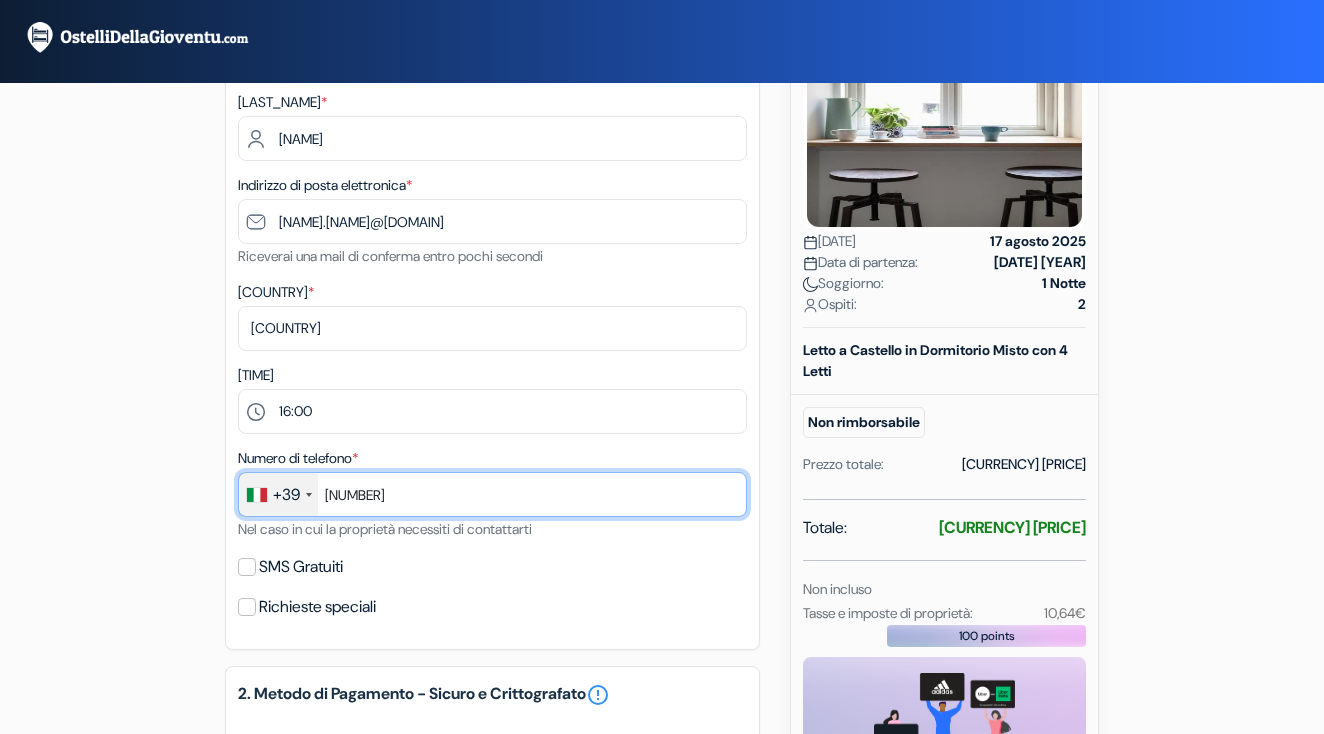 type on "[NUMBER]" 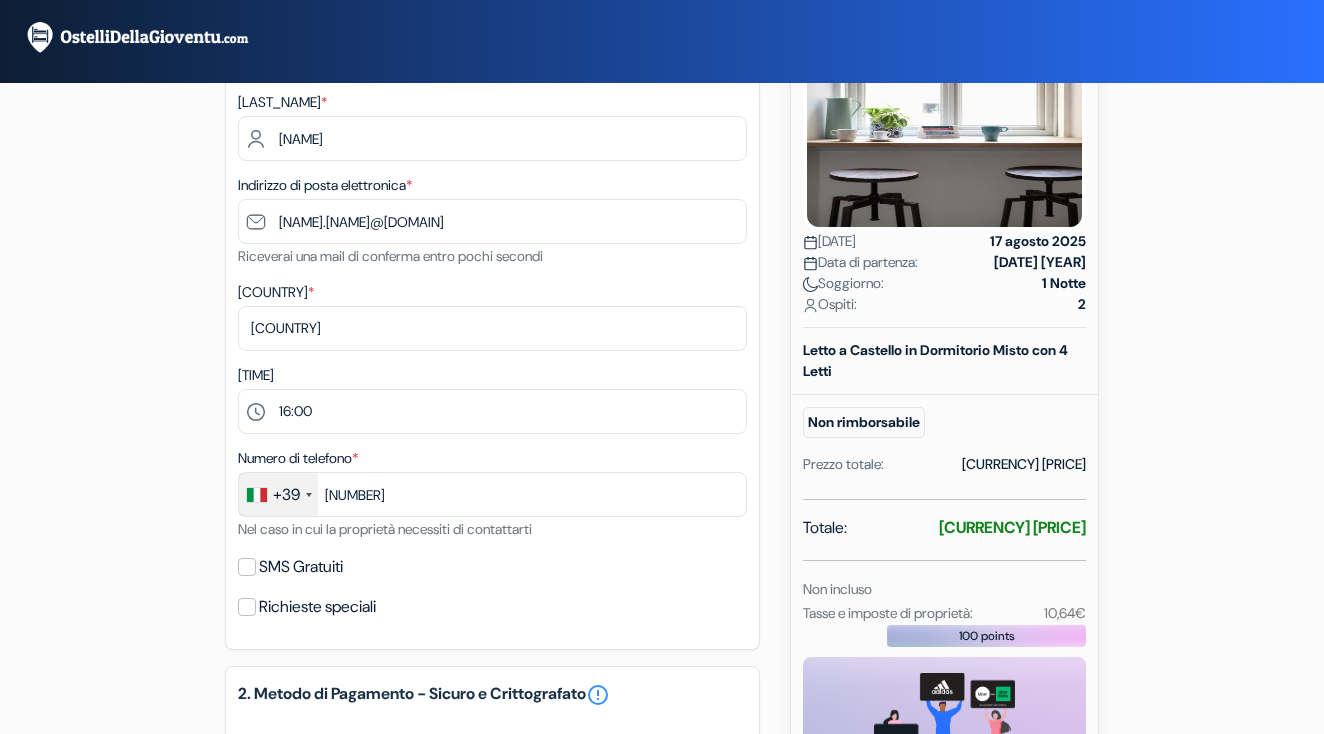 click on "add_box
ControVento
[NUMBER] [STREET],
[CITY],
[COUNTRY]
Dettagli della Struttura
X" at bounding box center (662, 580) 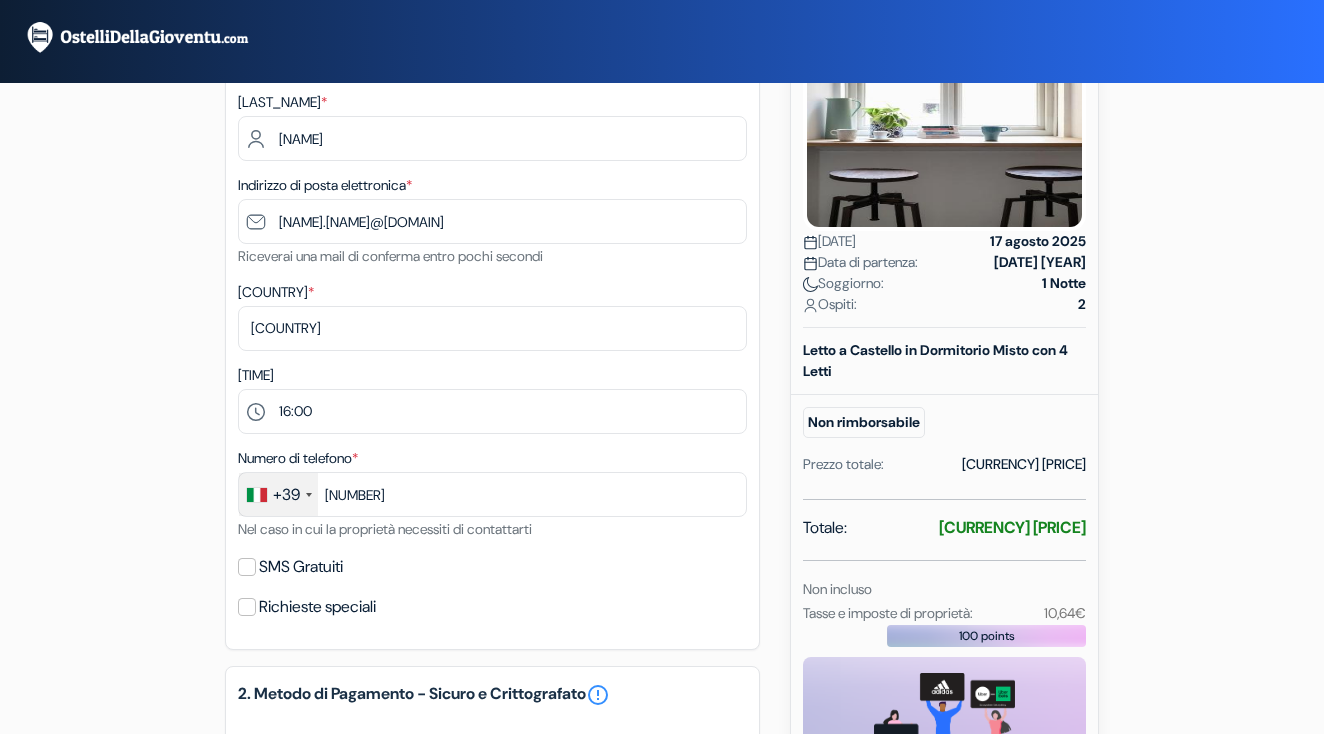 click on "SMS Gratuiti" at bounding box center [301, 567] 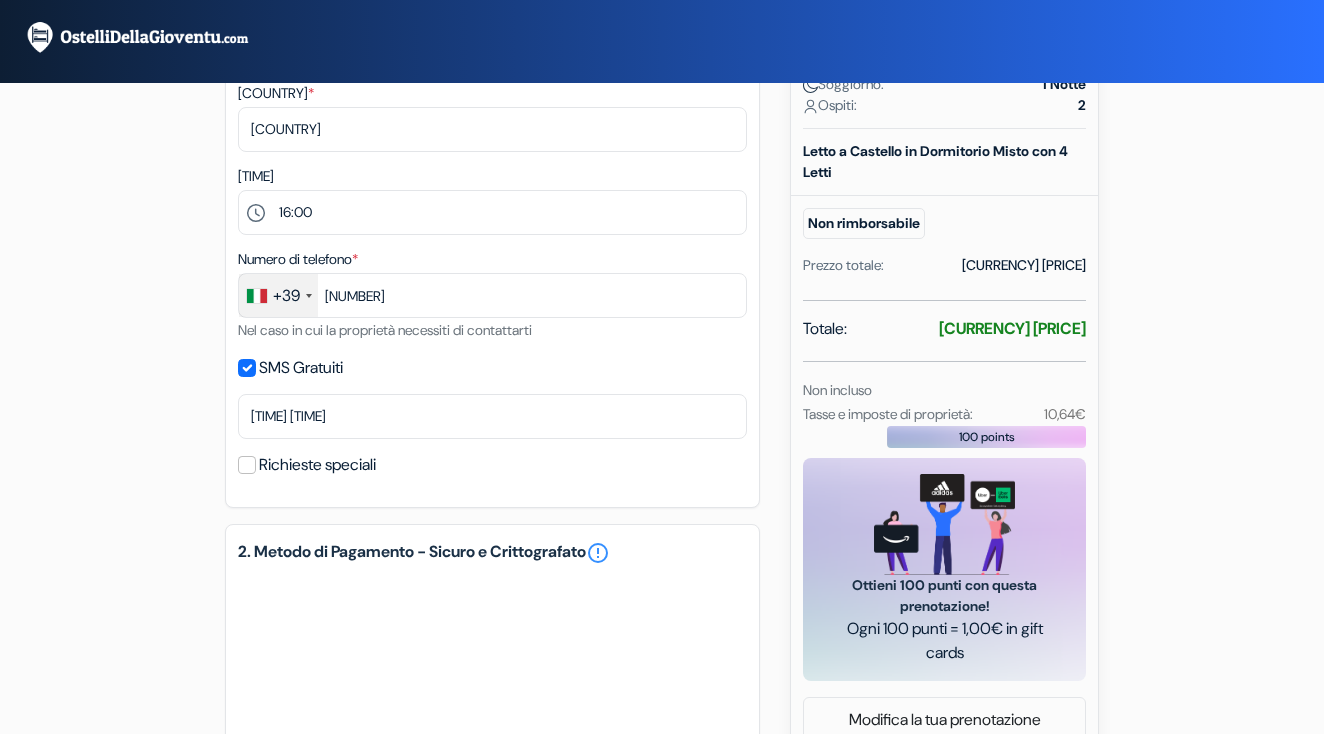 scroll, scrollTop: 462, scrollLeft: 0, axis: vertical 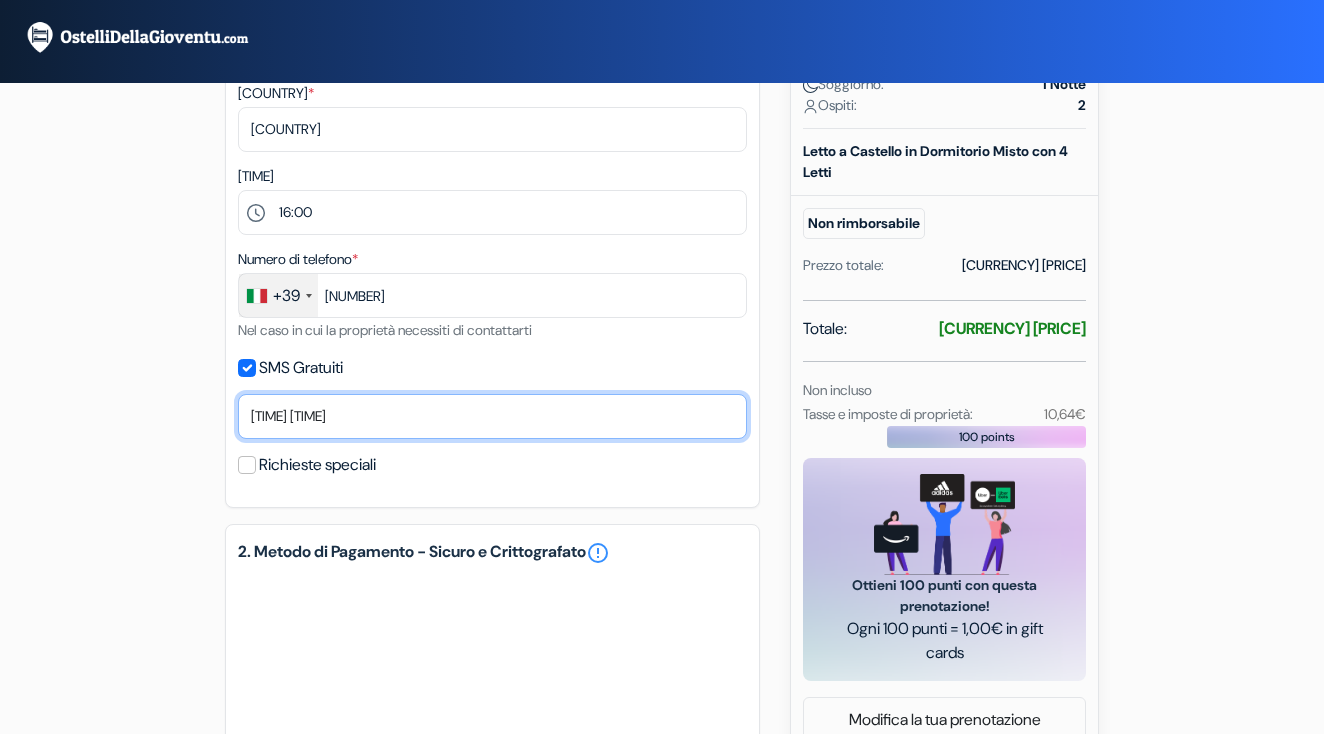select on "2" 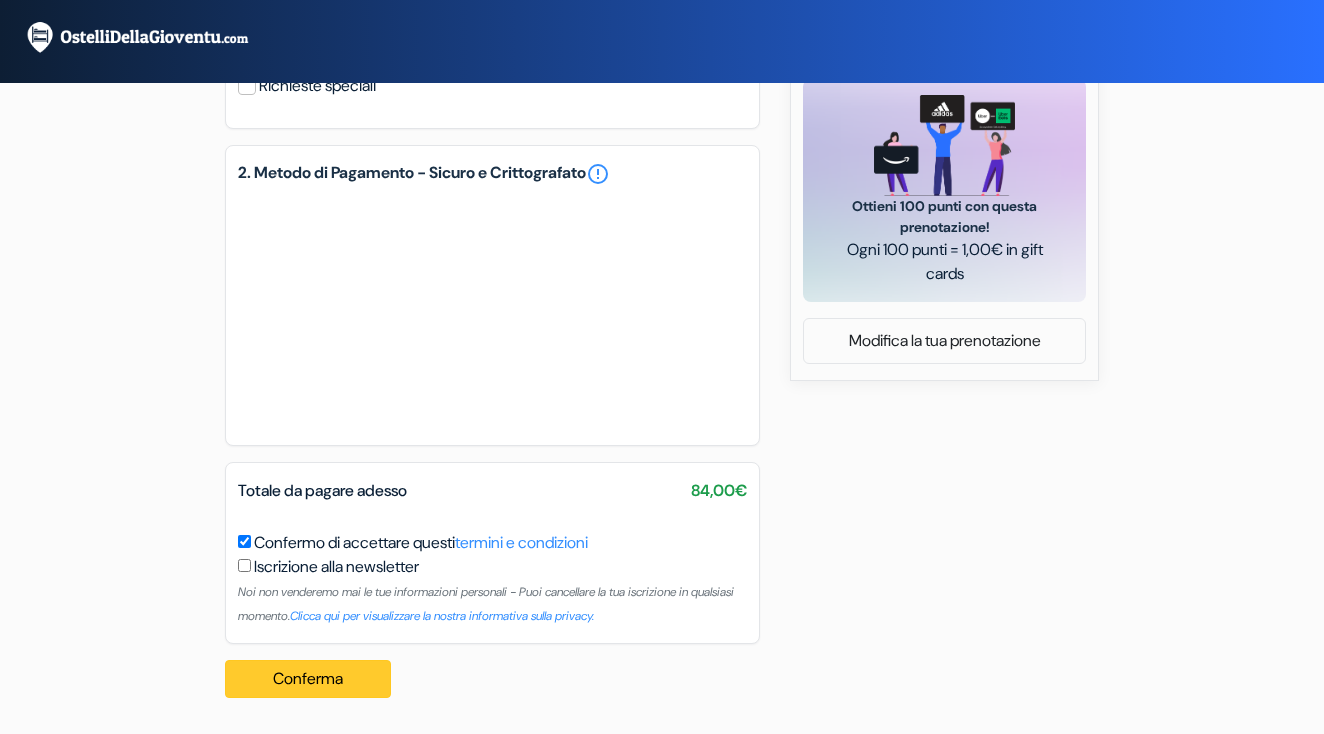 scroll, scrollTop: 841, scrollLeft: 0, axis: vertical 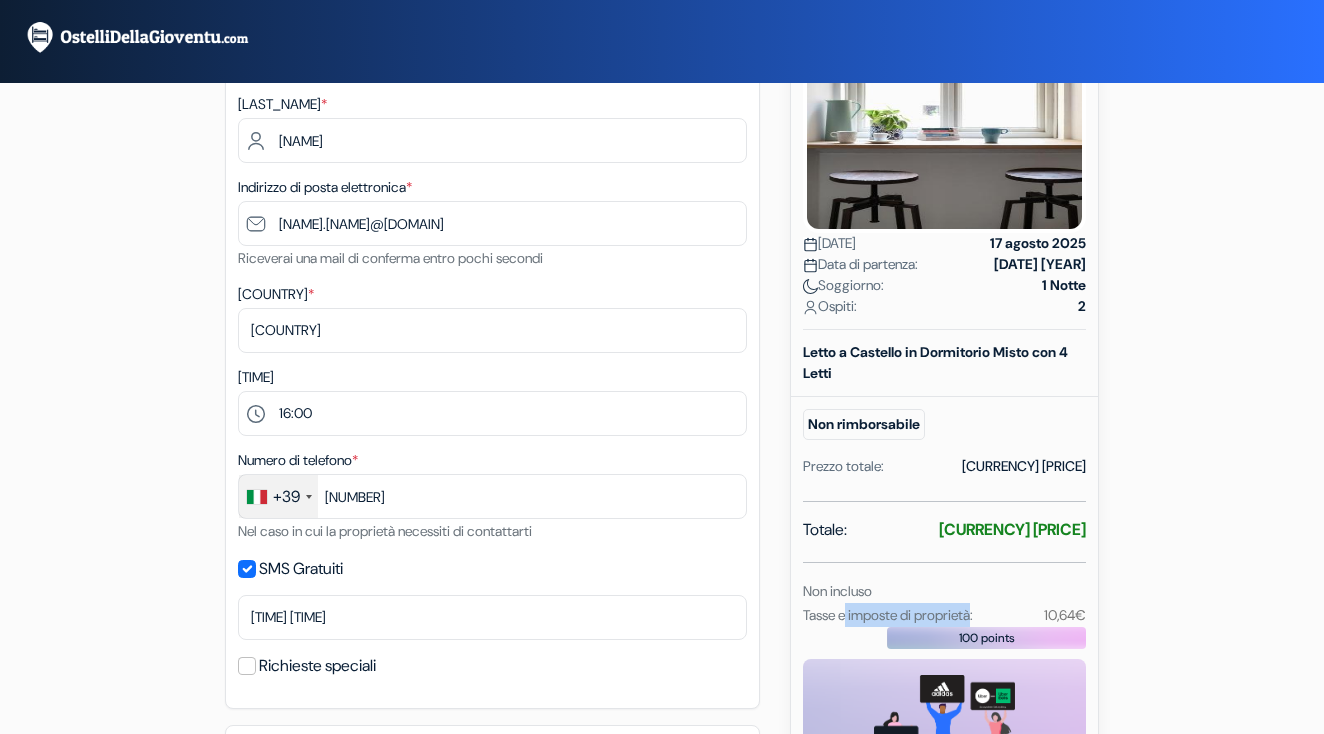 drag, startPoint x: 851, startPoint y: 617, endPoint x: 863, endPoint y: 641, distance: 26.832815 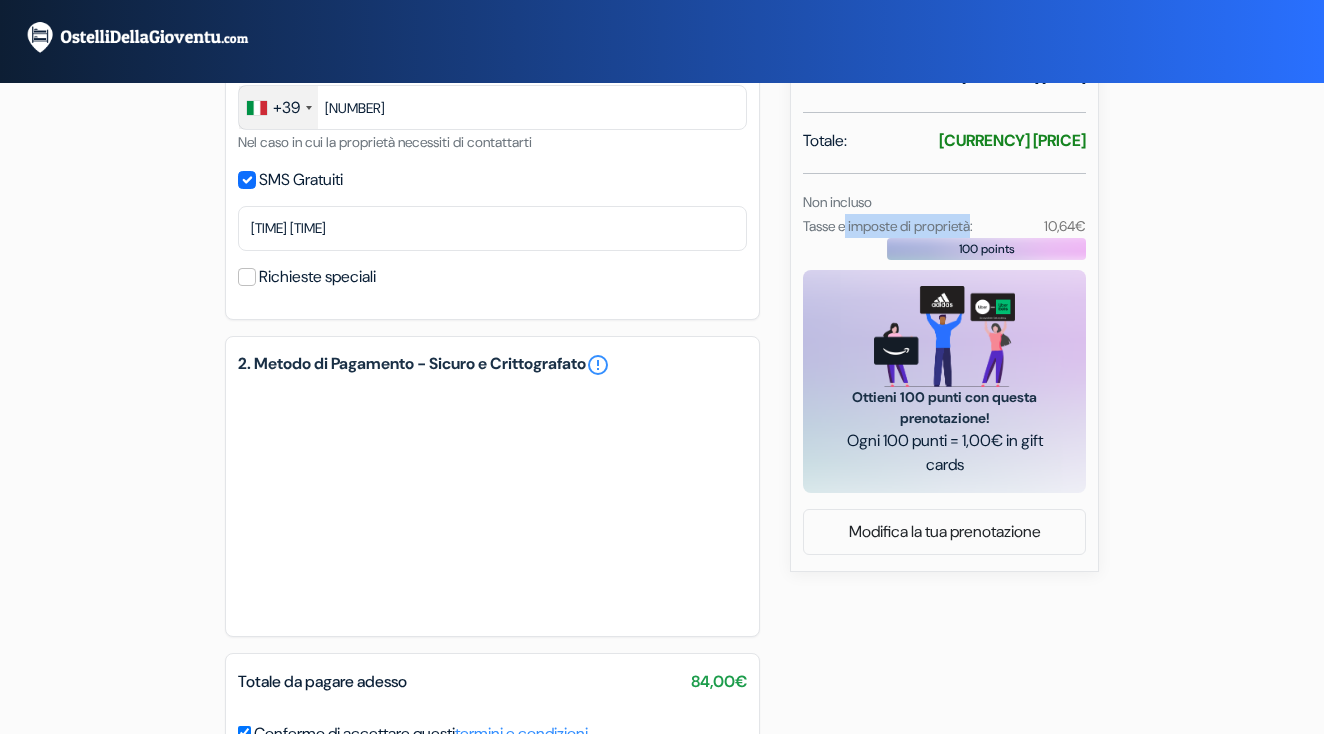scroll, scrollTop: 627, scrollLeft: 0, axis: vertical 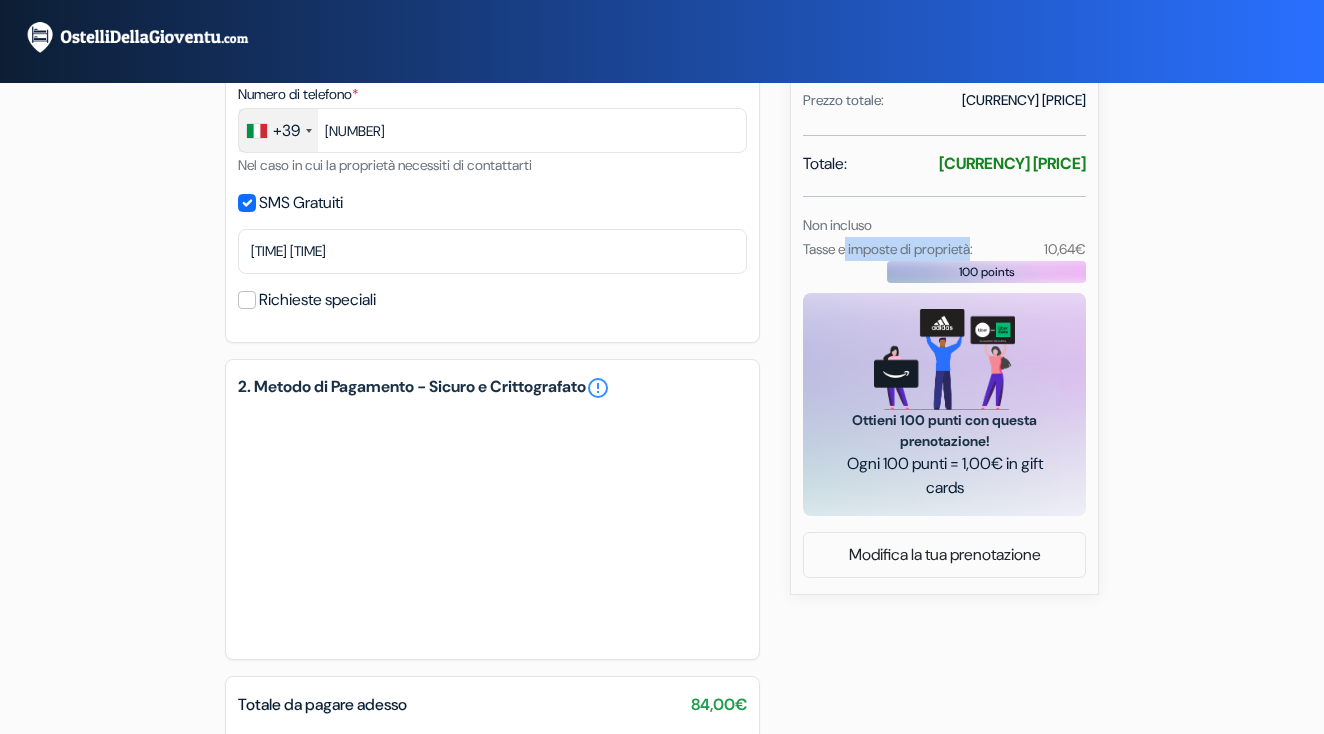 click on "Tasse e imposte di proprietà:" at bounding box center [888, 249] 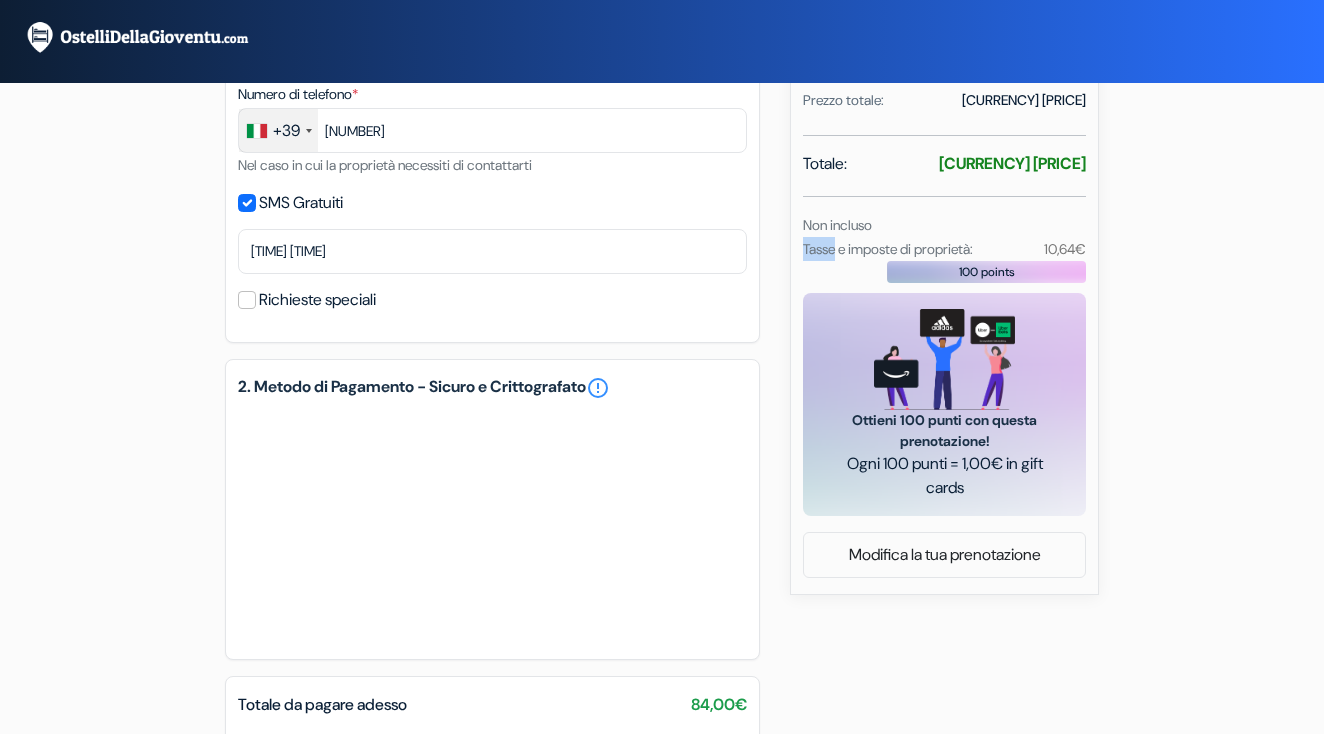 click on "Tasse e imposte di proprietà:" at bounding box center (888, 249) 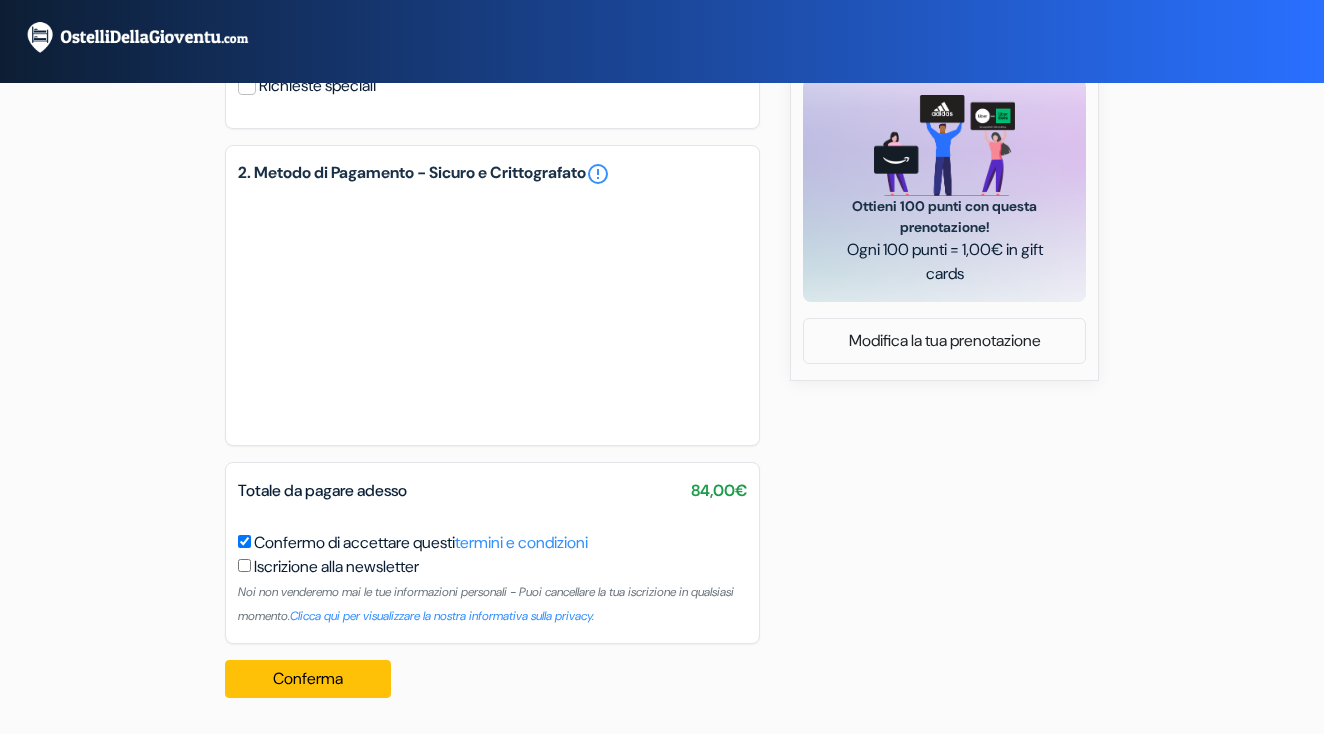 scroll, scrollTop: 841, scrollLeft: 0, axis: vertical 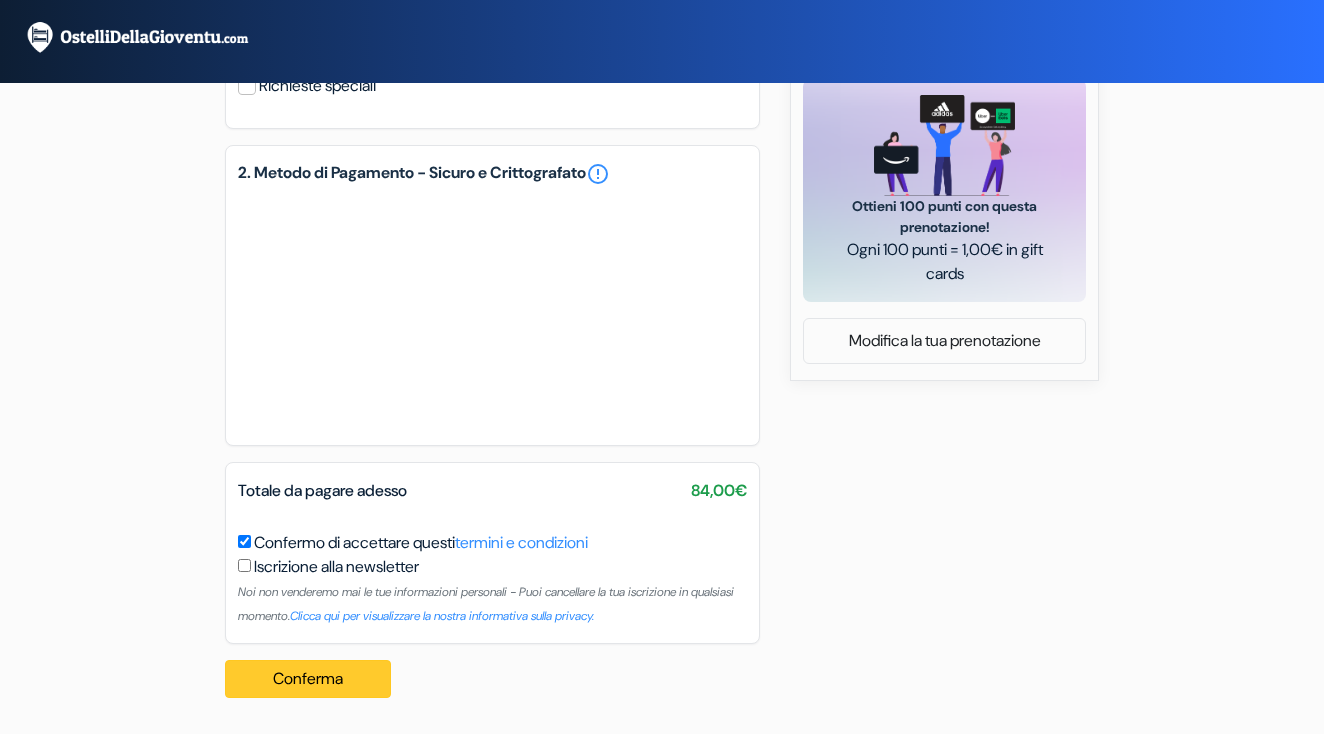 click on "Conferma
Loading..." at bounding box center [308, 679] 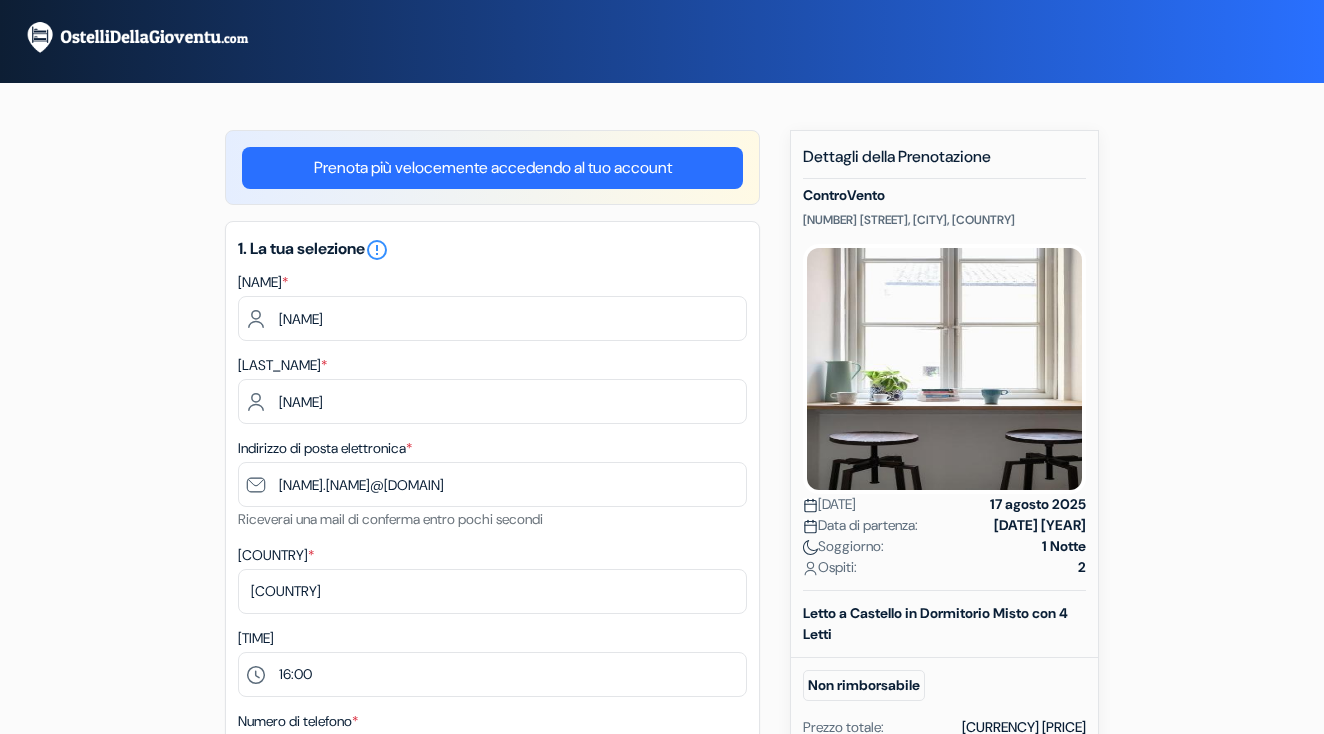 scroll, scrollTop: 0, scrollLeft: 0, axis: both 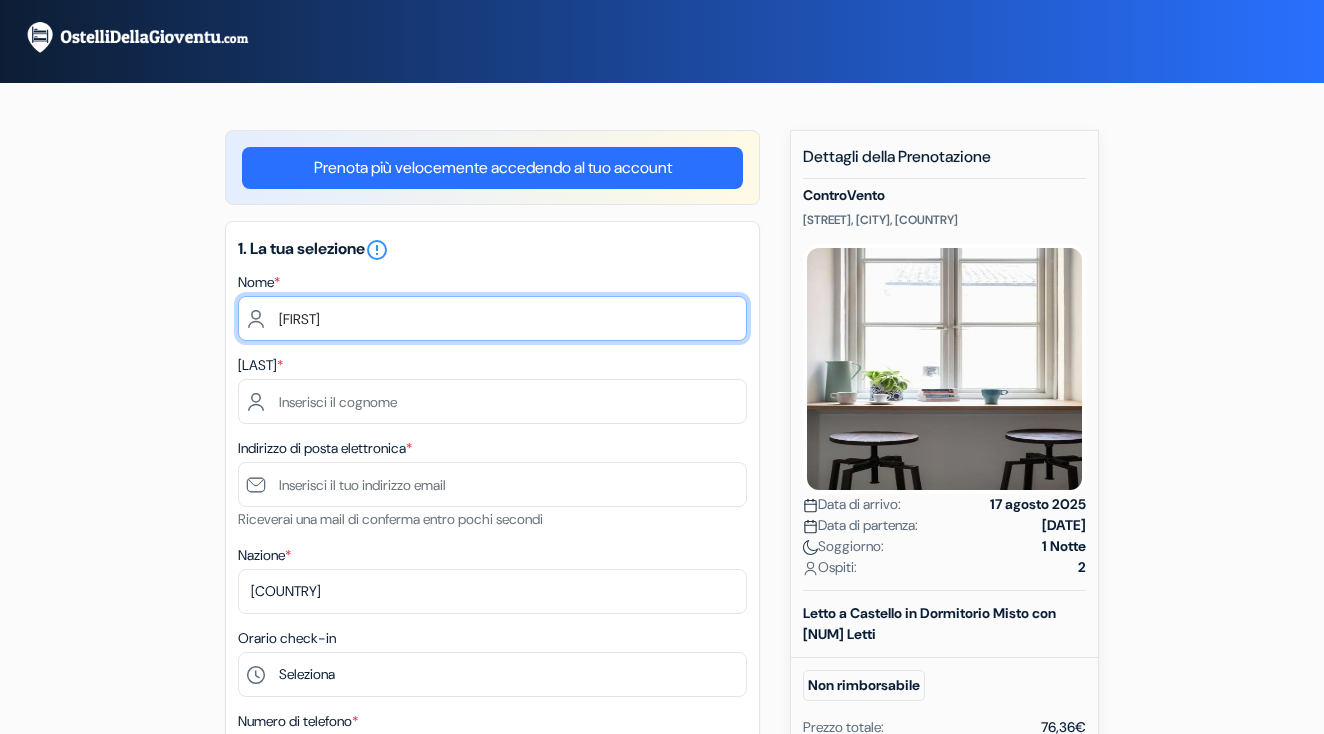 type on "[FIRST]" 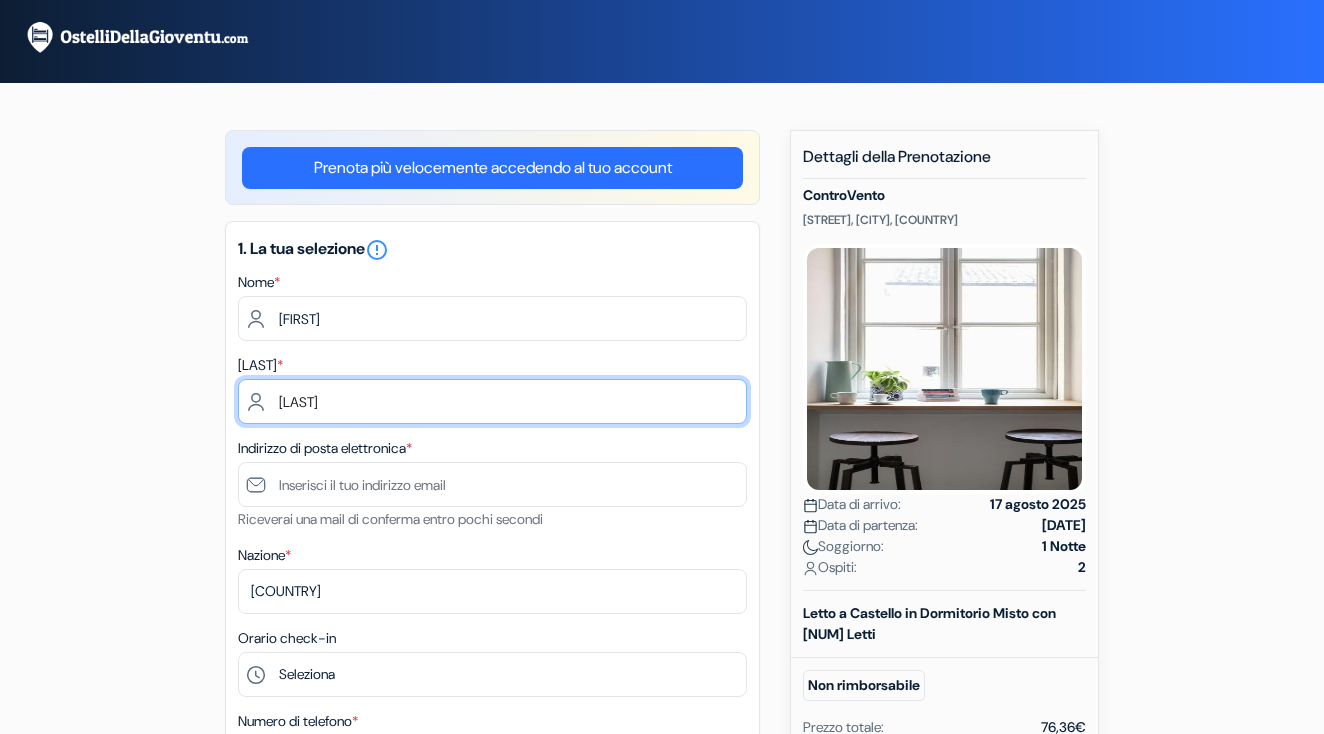 type on "[LAST]" 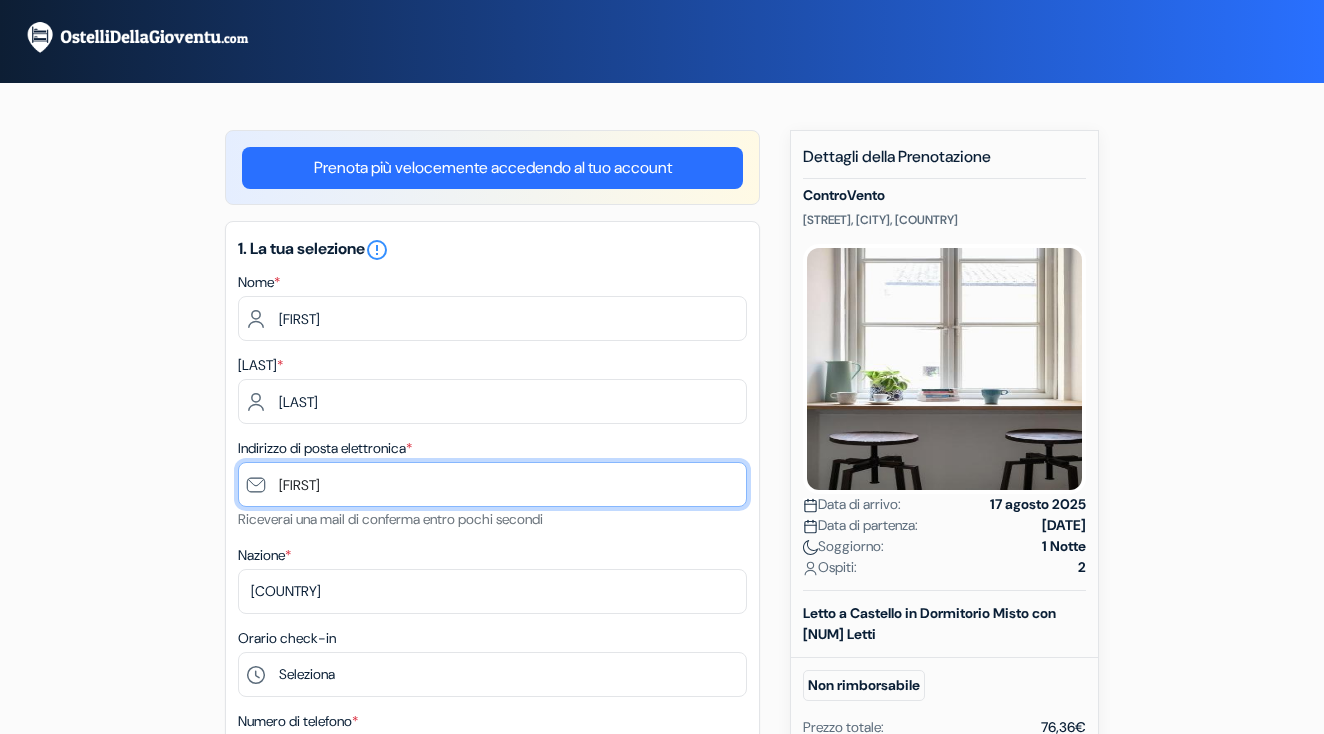 type on "[EMAIL]" 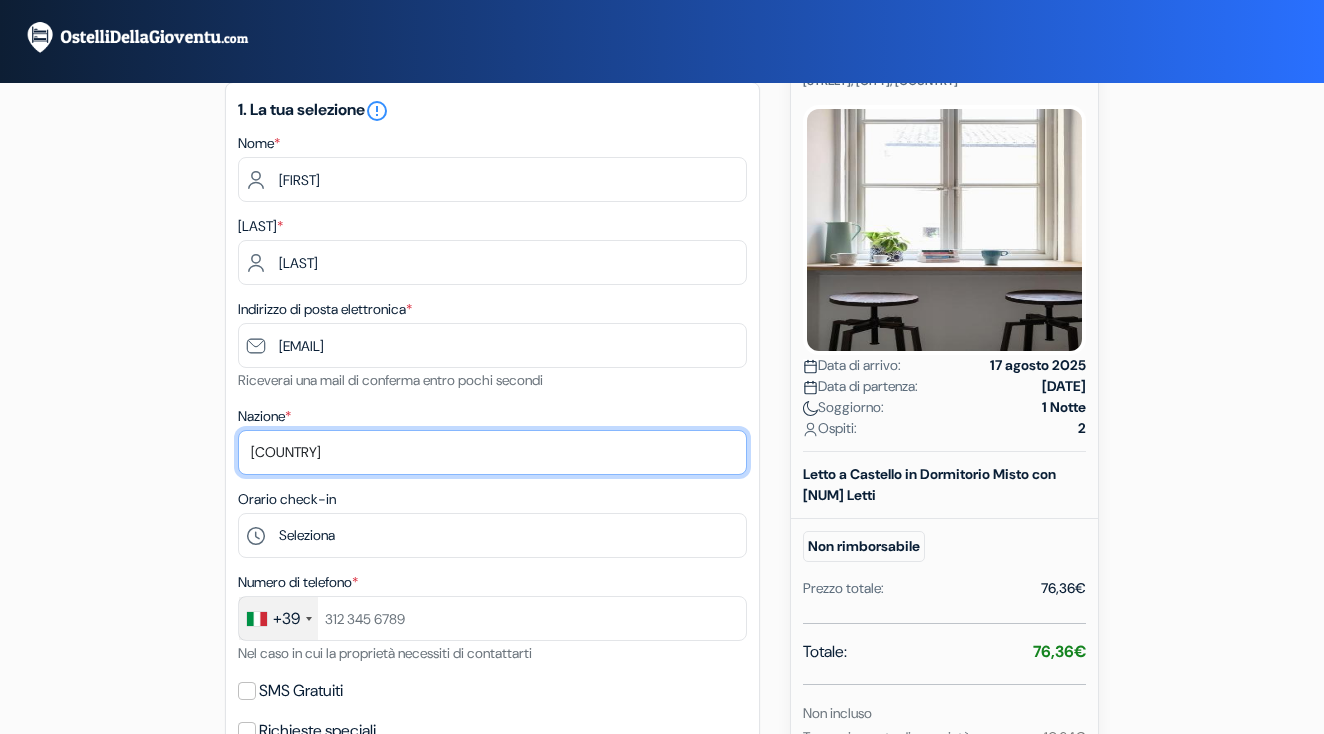 scroll, scrollTop: 139, scrollLeft: 0, axis: vertical 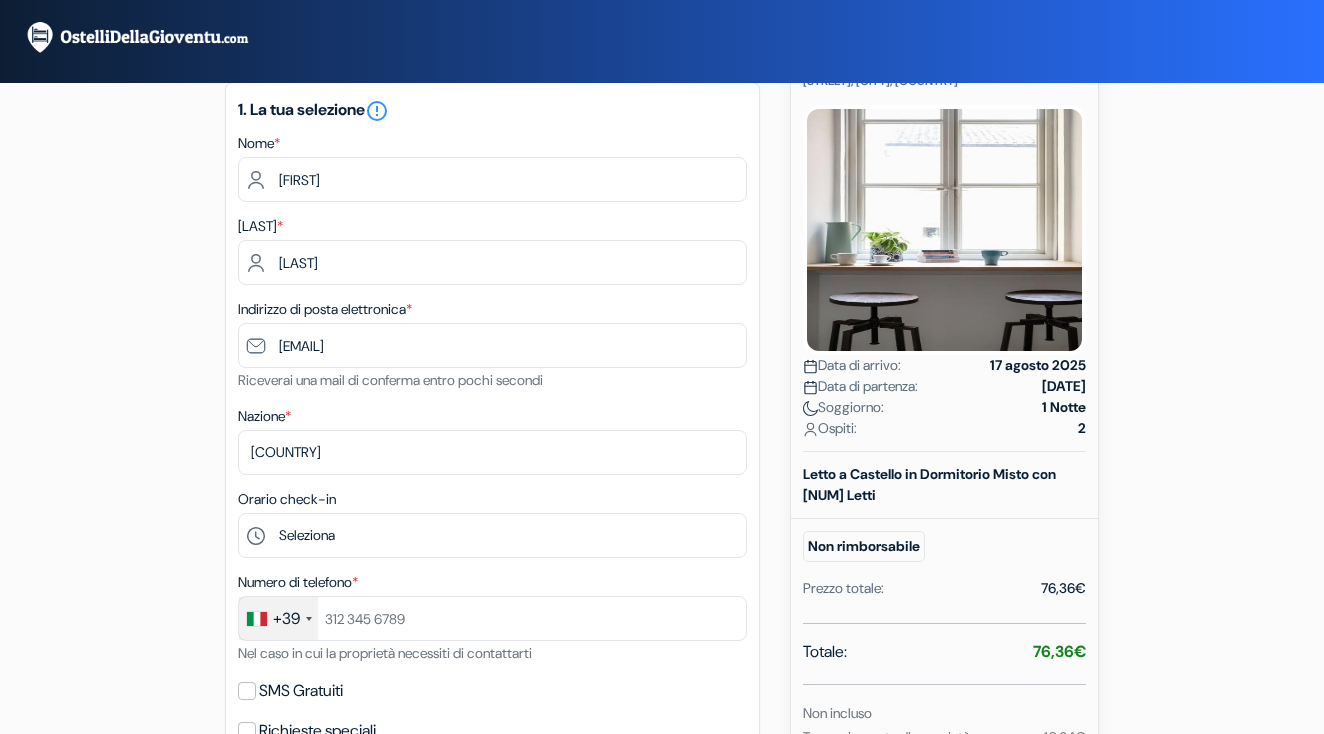 click on "Orario check-in
Seleziona
[TIME]
[TIME]
[TIME]
[TIME]
[TIME]
[TIME]
[TIME]" at bounding box center [492, 522] 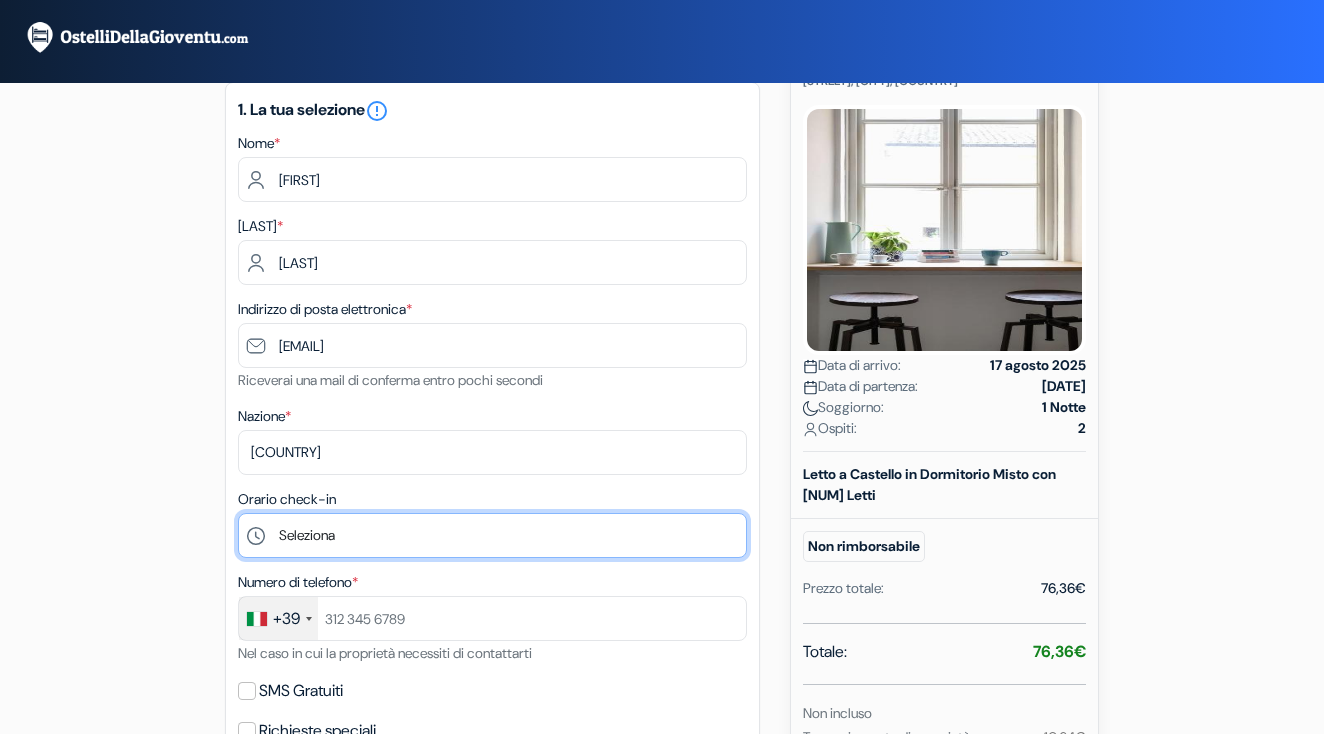 select on "16" 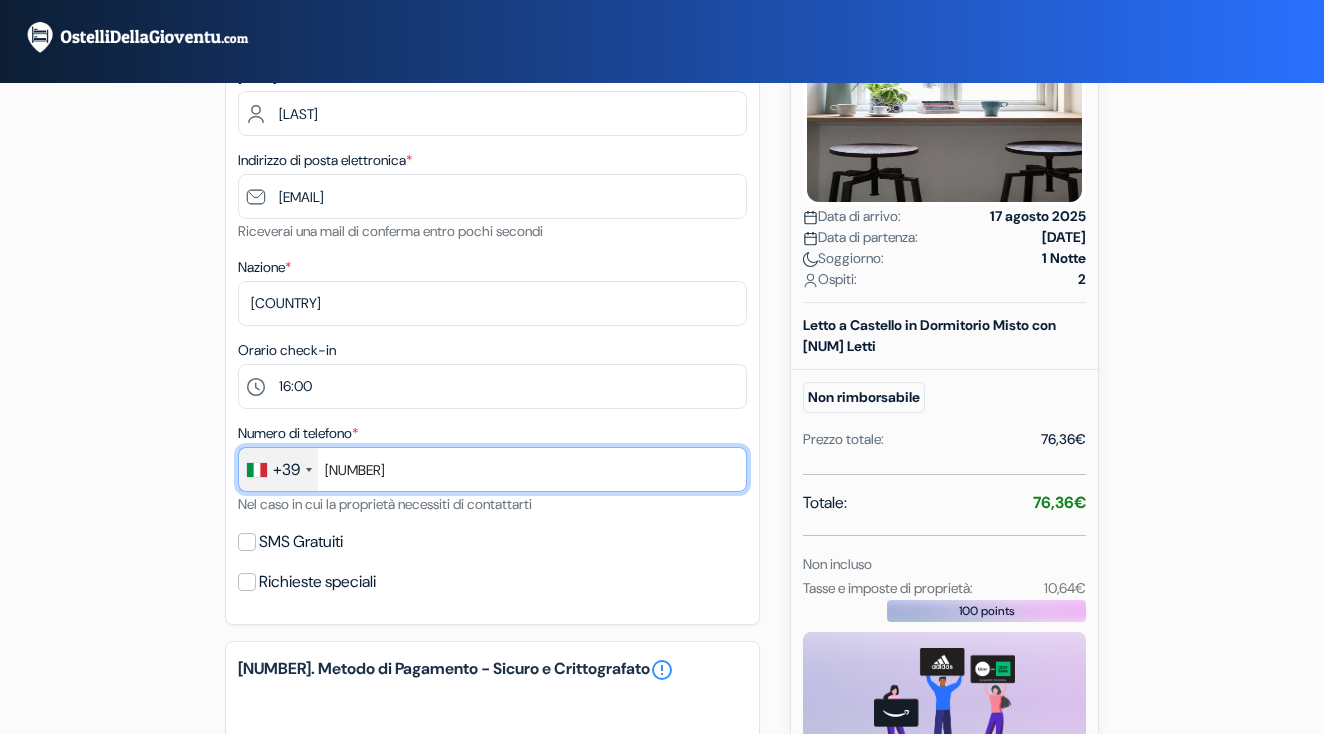 scroll, scrollTop: 311, scrollLeft: 0, axis: vertical 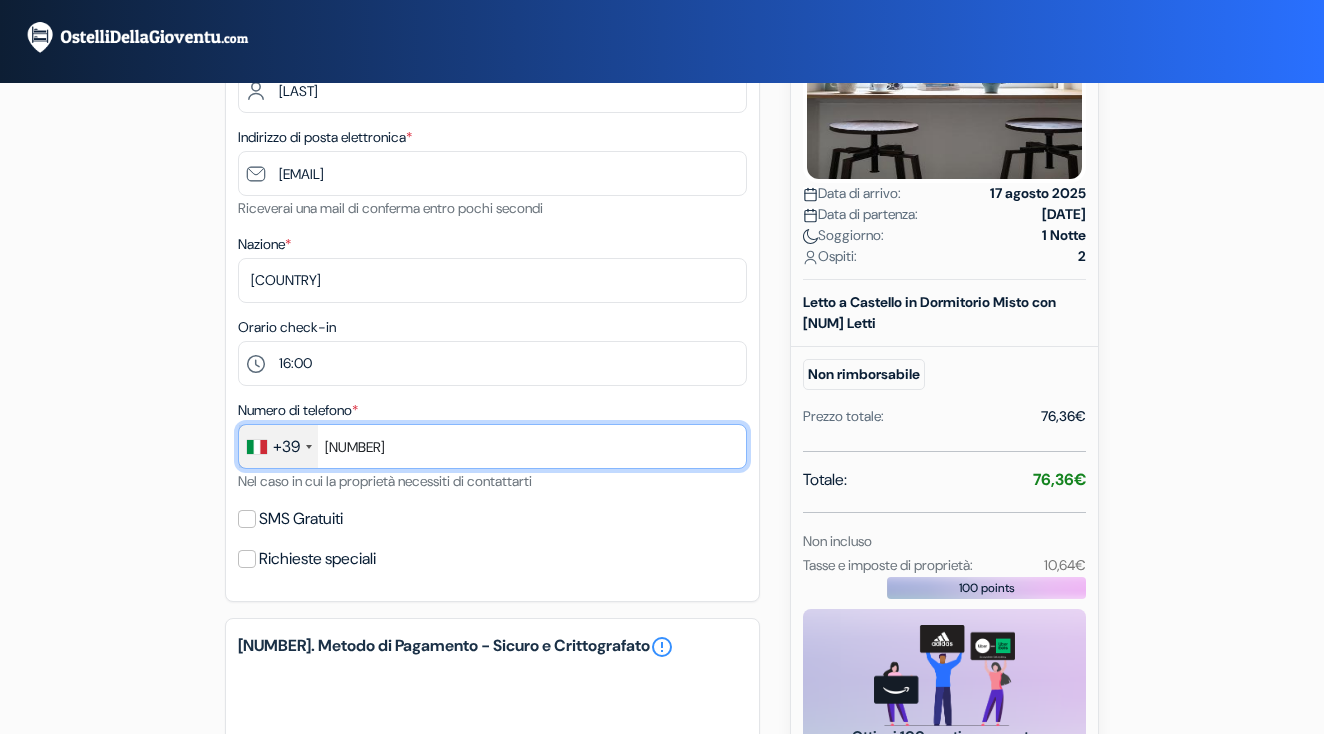 type on "[NUMBER]" 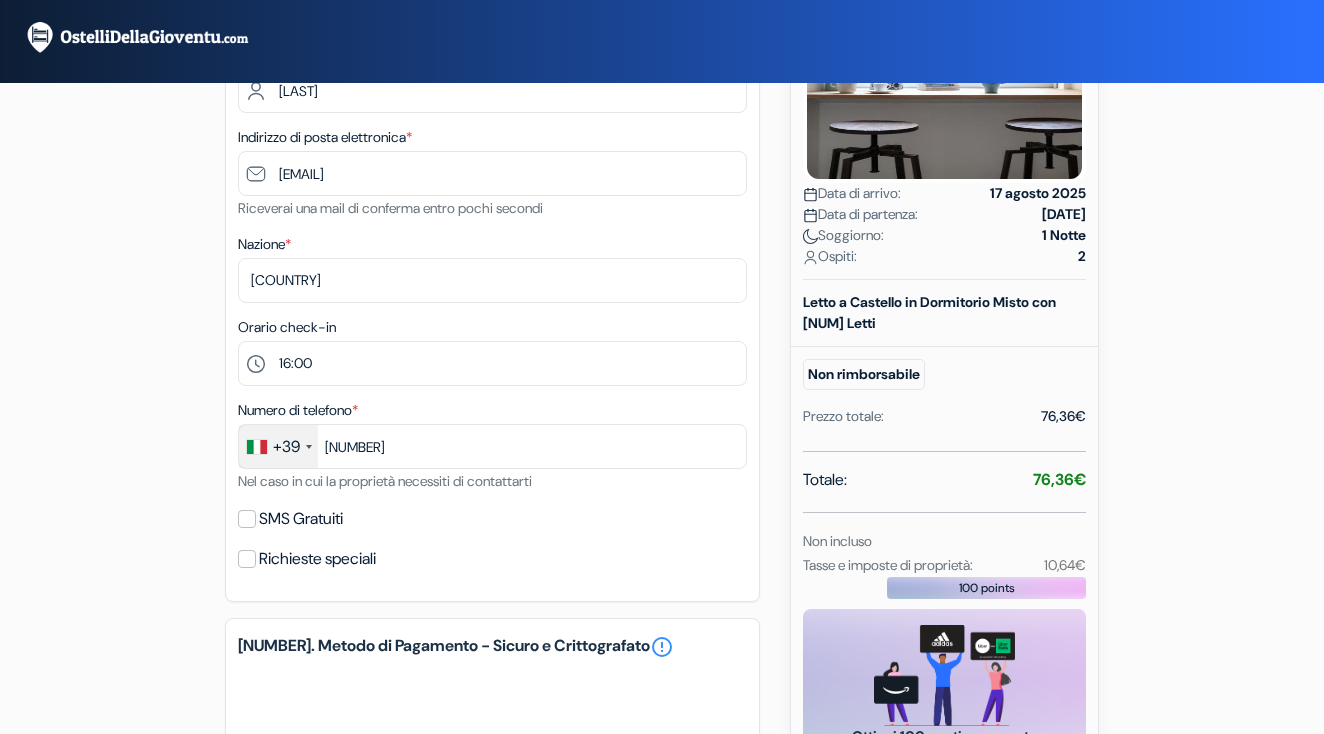 click on "SMS Gratuiti" at bounding box center [301, 519] 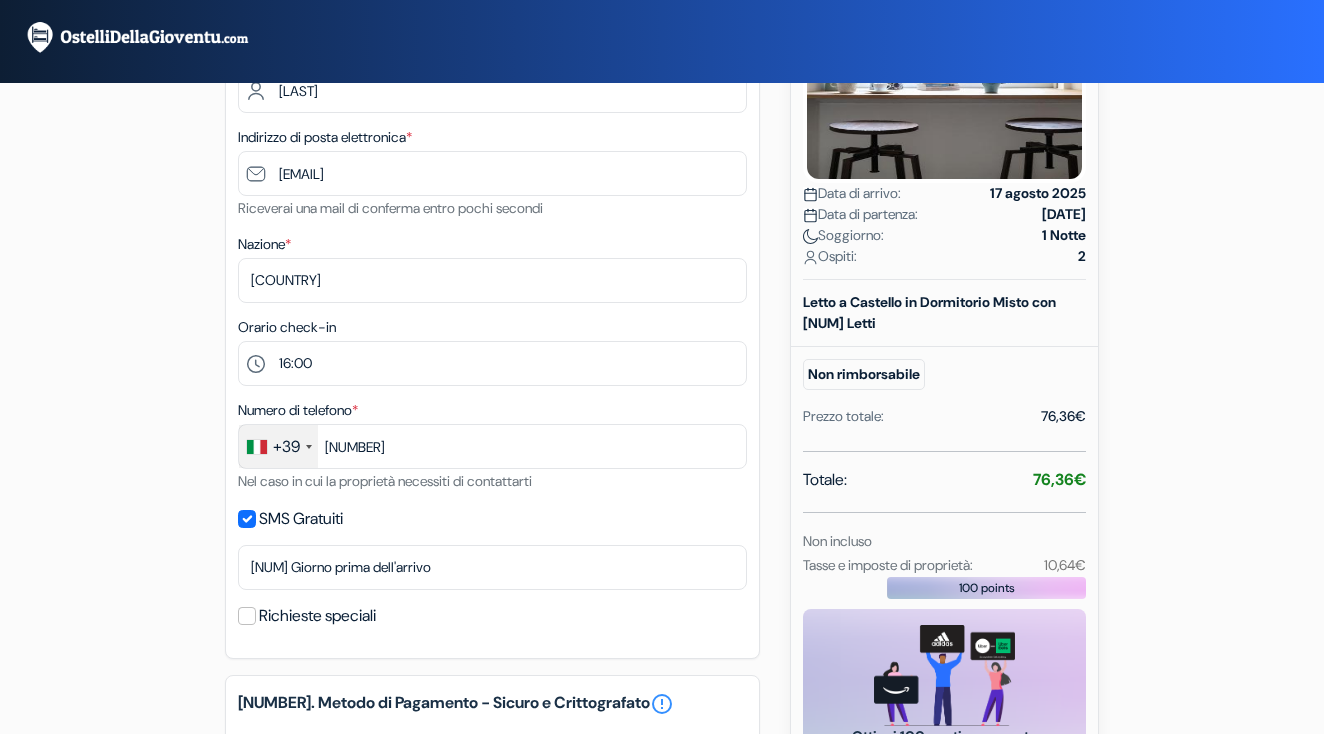 click on "Richieste speciali" at bounding box center [317, 616] 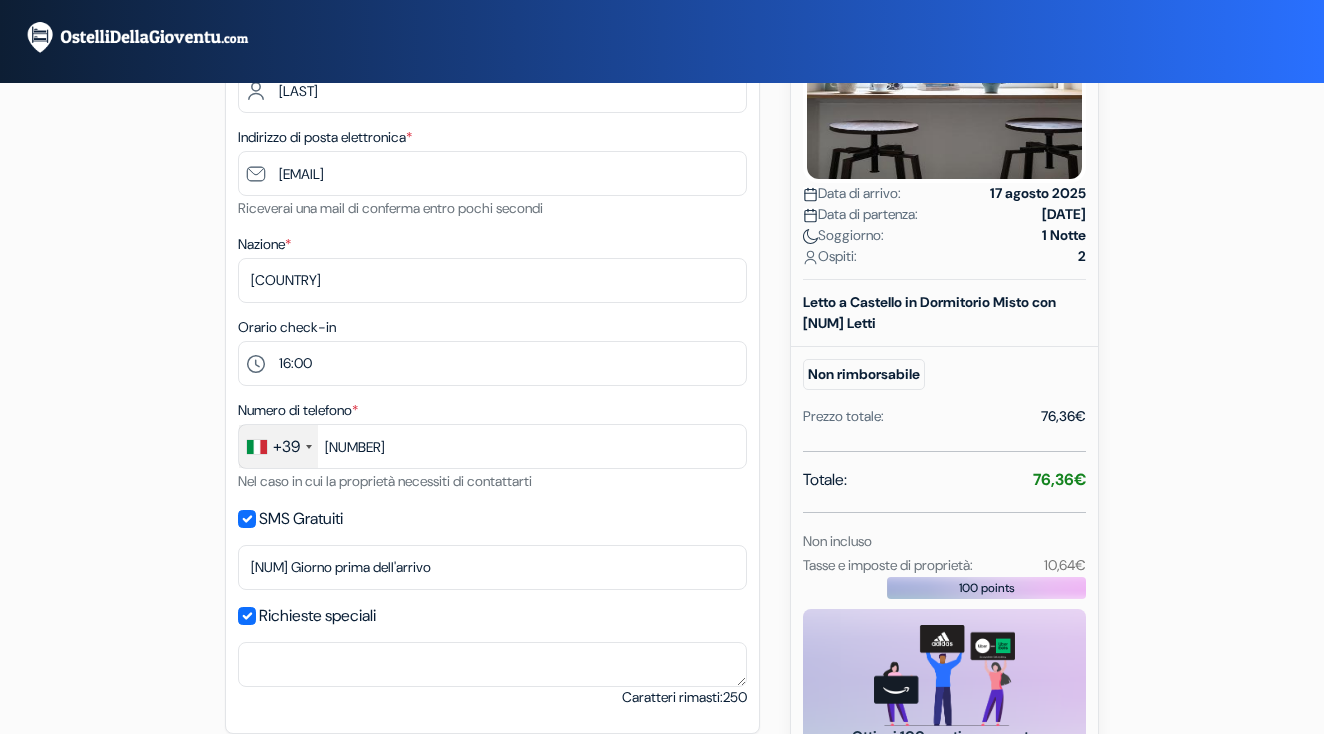 click on "Richieste speciali" at bounding box center [317, 616] 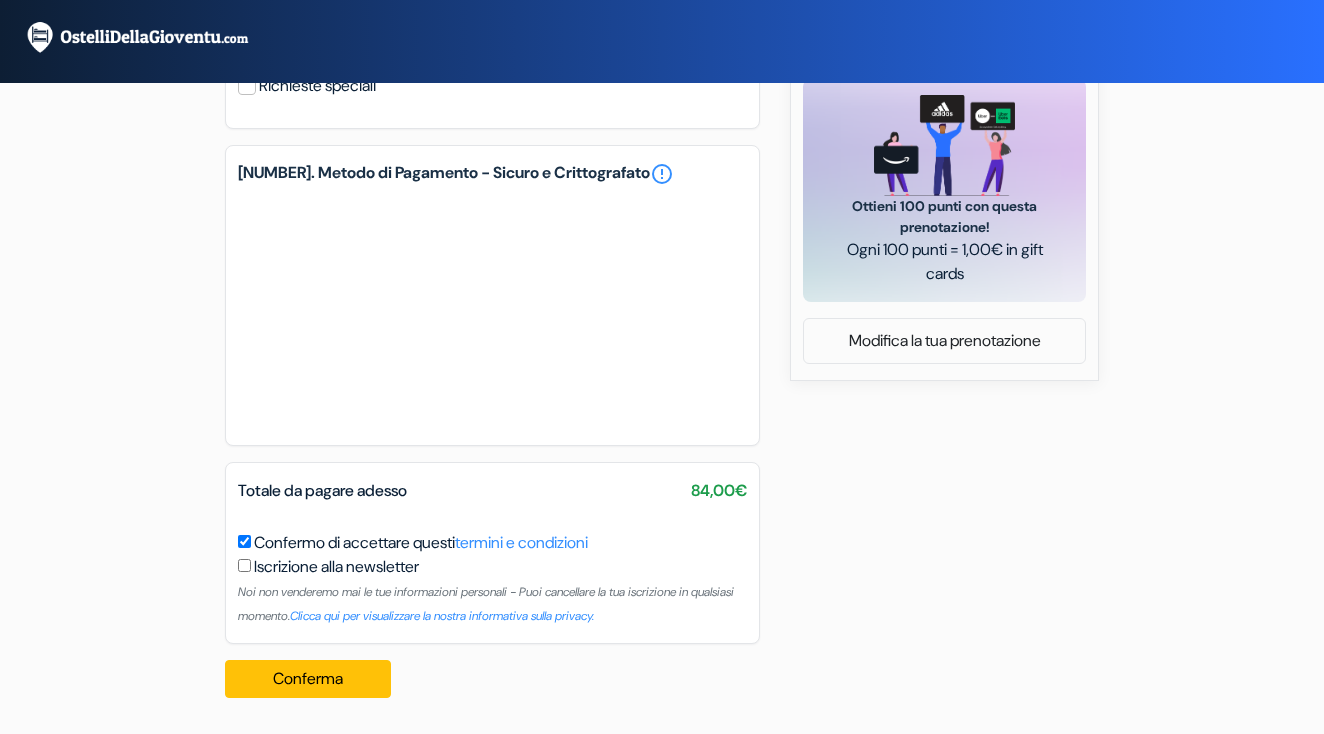 scroll, scrollTop: 841, scrollLeft: 0, axis: vertical 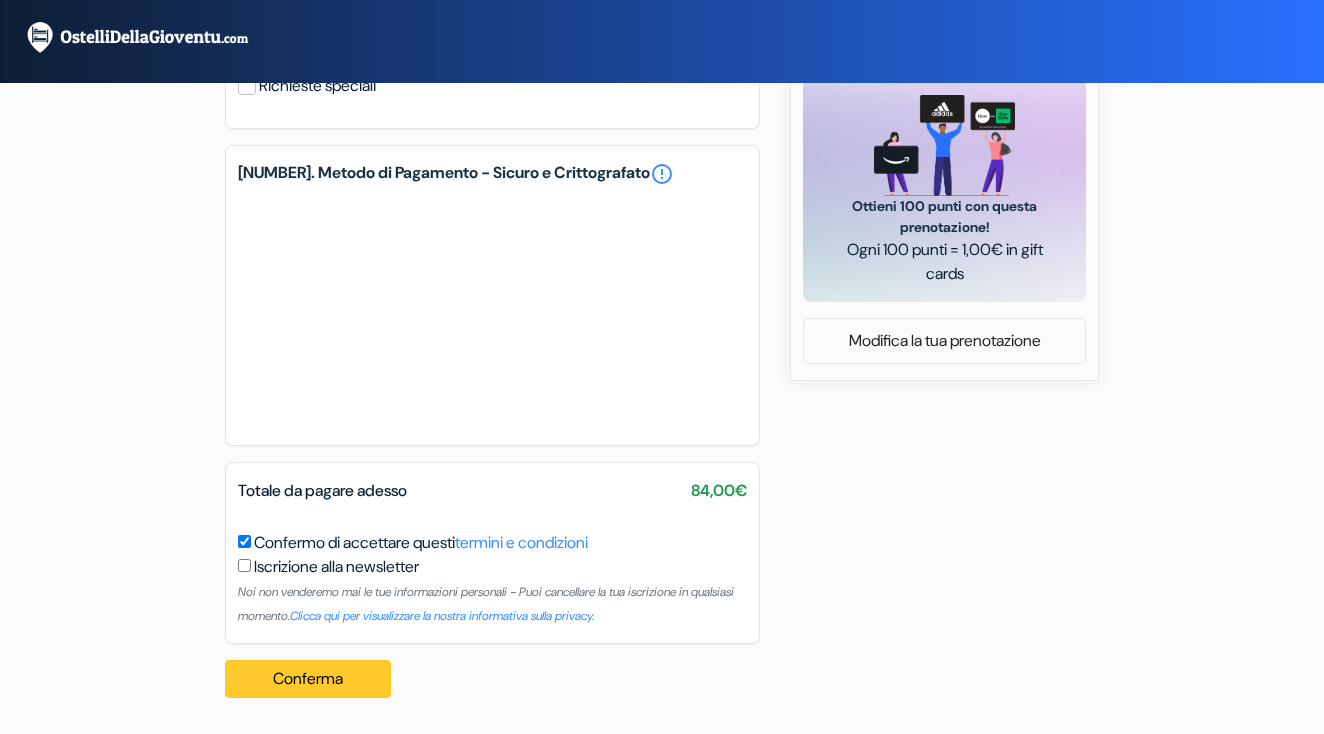 click on "Conferma
Loading..." at bounding box center (308, 679) 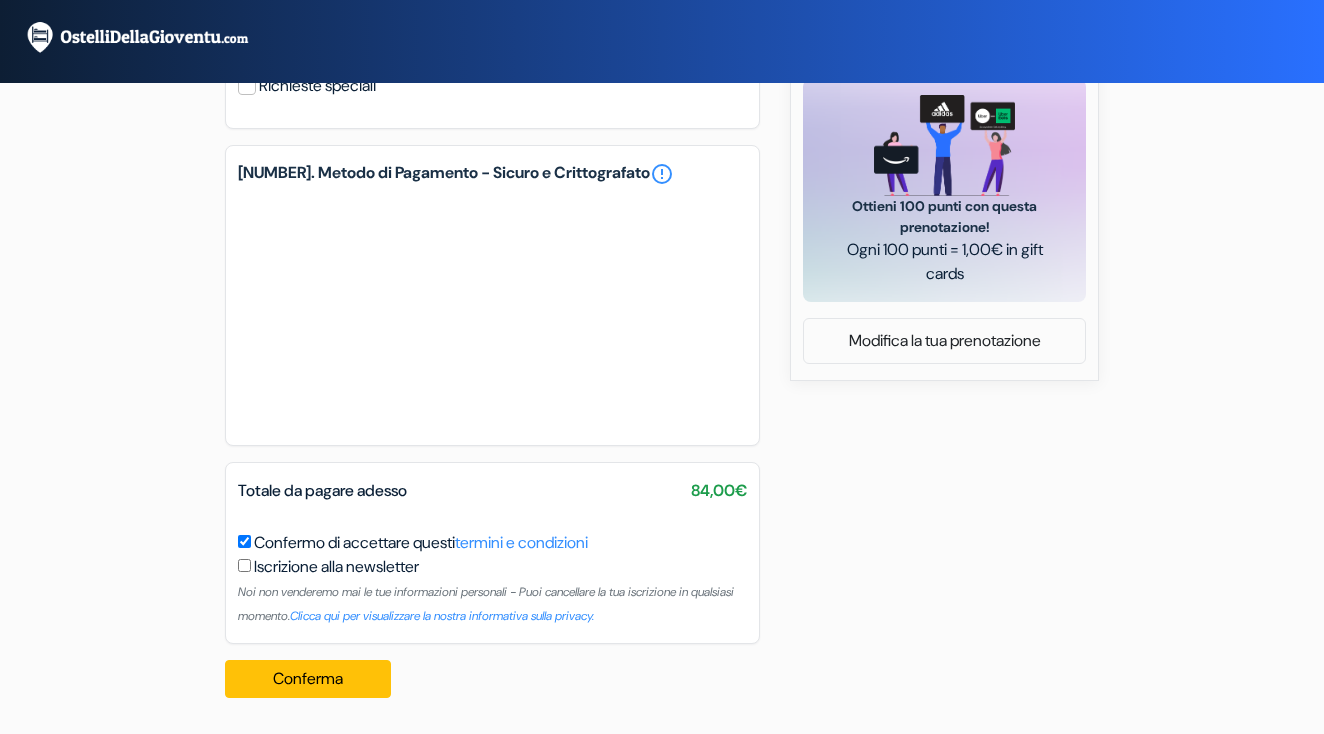 scroll, scrollTop: 841, scrollLeft: 0, axis: vertical 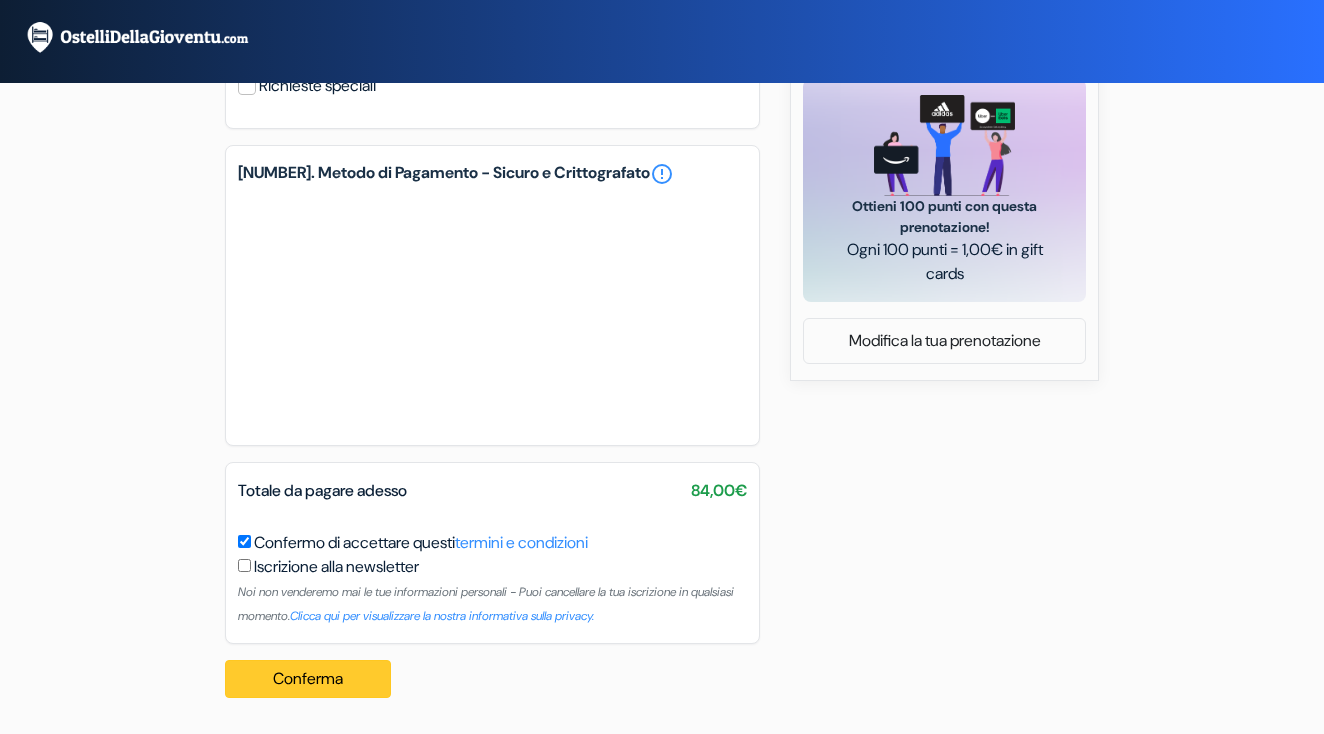 click on "Conferma
Loading..." at bounding box center (308, 679) 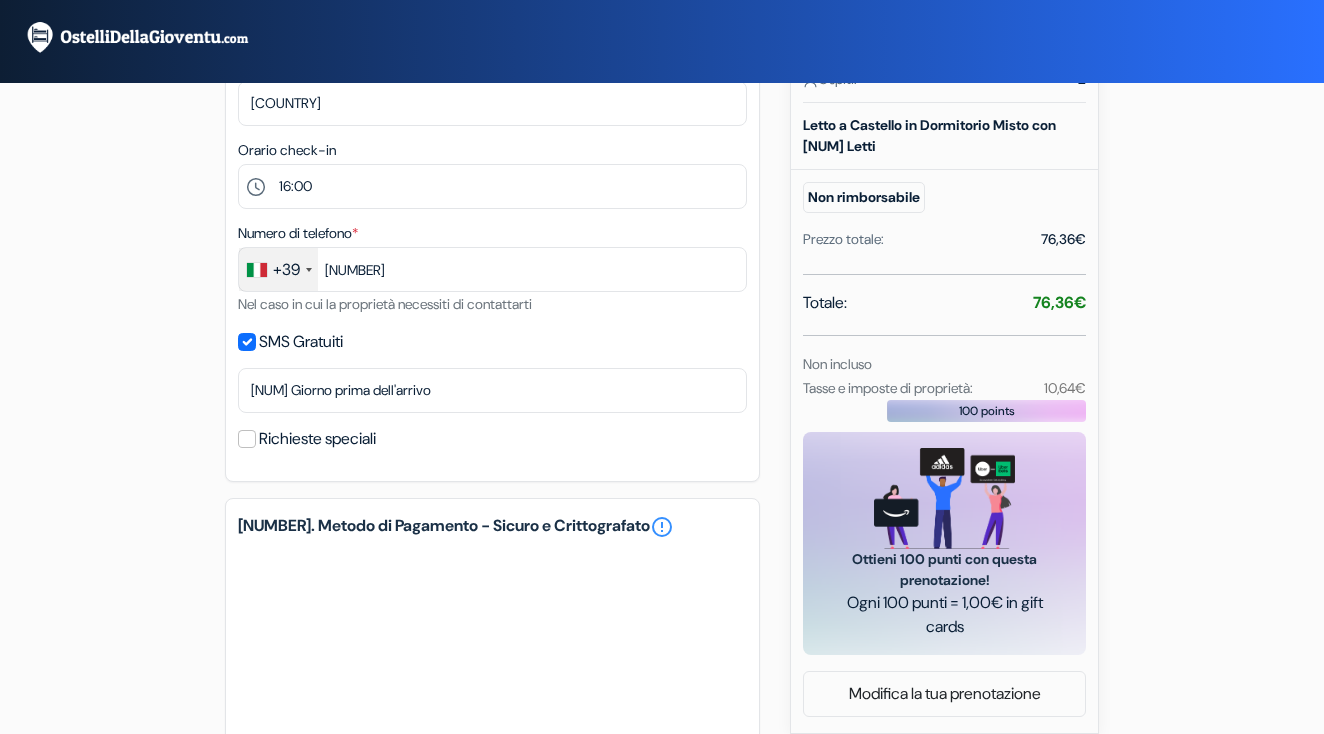 scroll, scrollTop: 841, scrollLeft: 0, axis: vertical 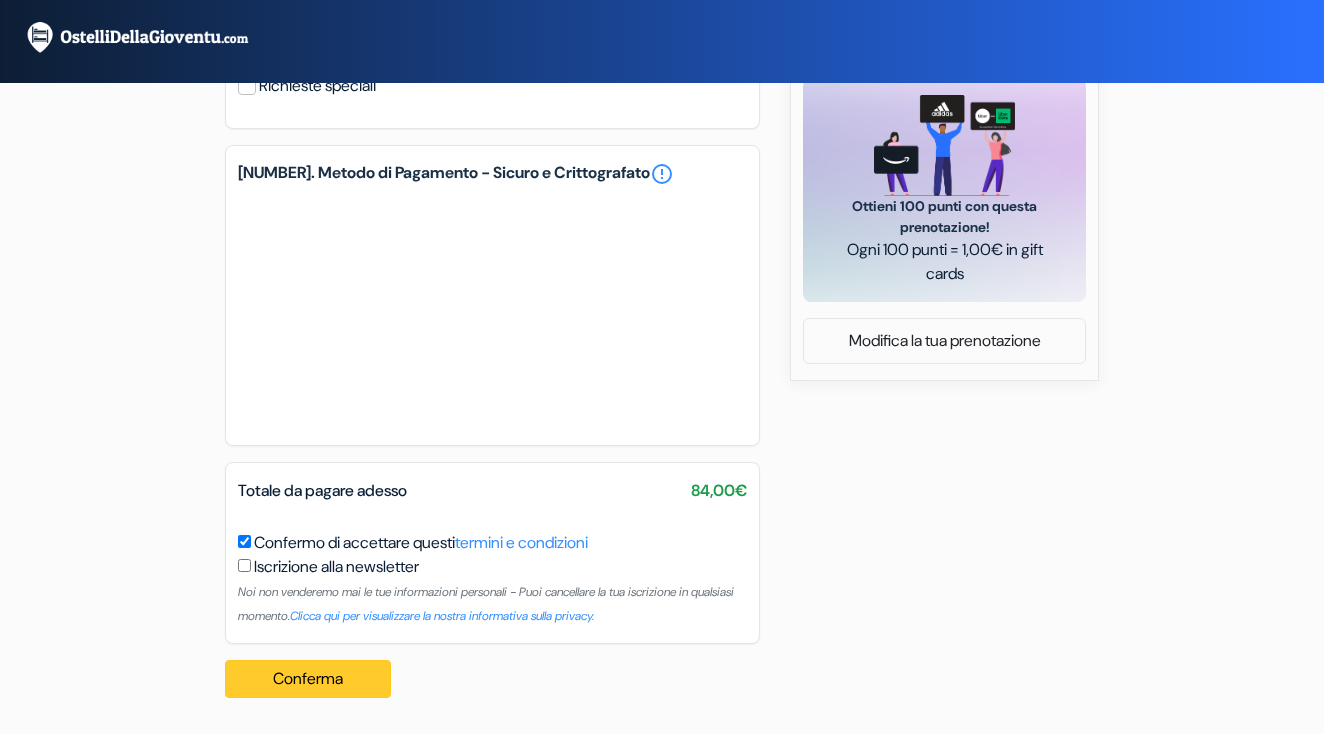 click on "Conferma
Loading..." at bounding box center (308, 679) 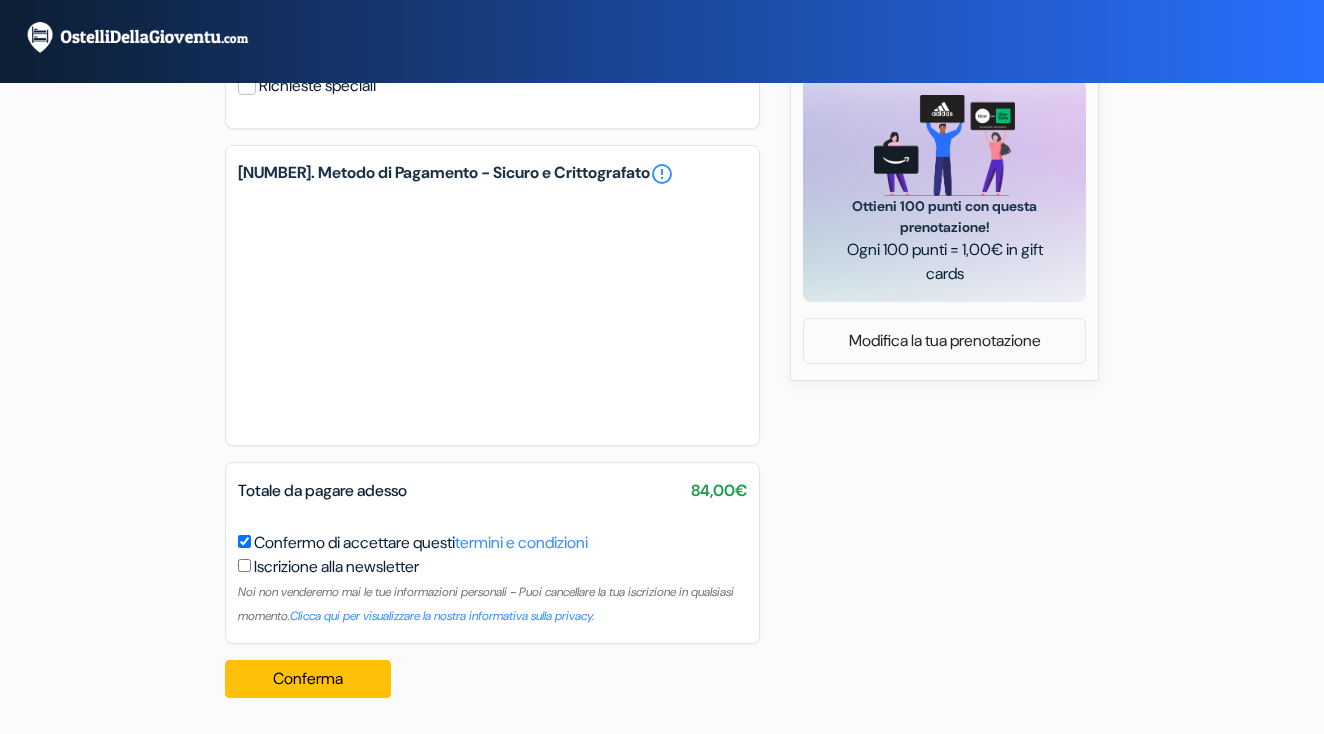scroll, scrollTop: 841, scrollLeft: 0, axis: vertical 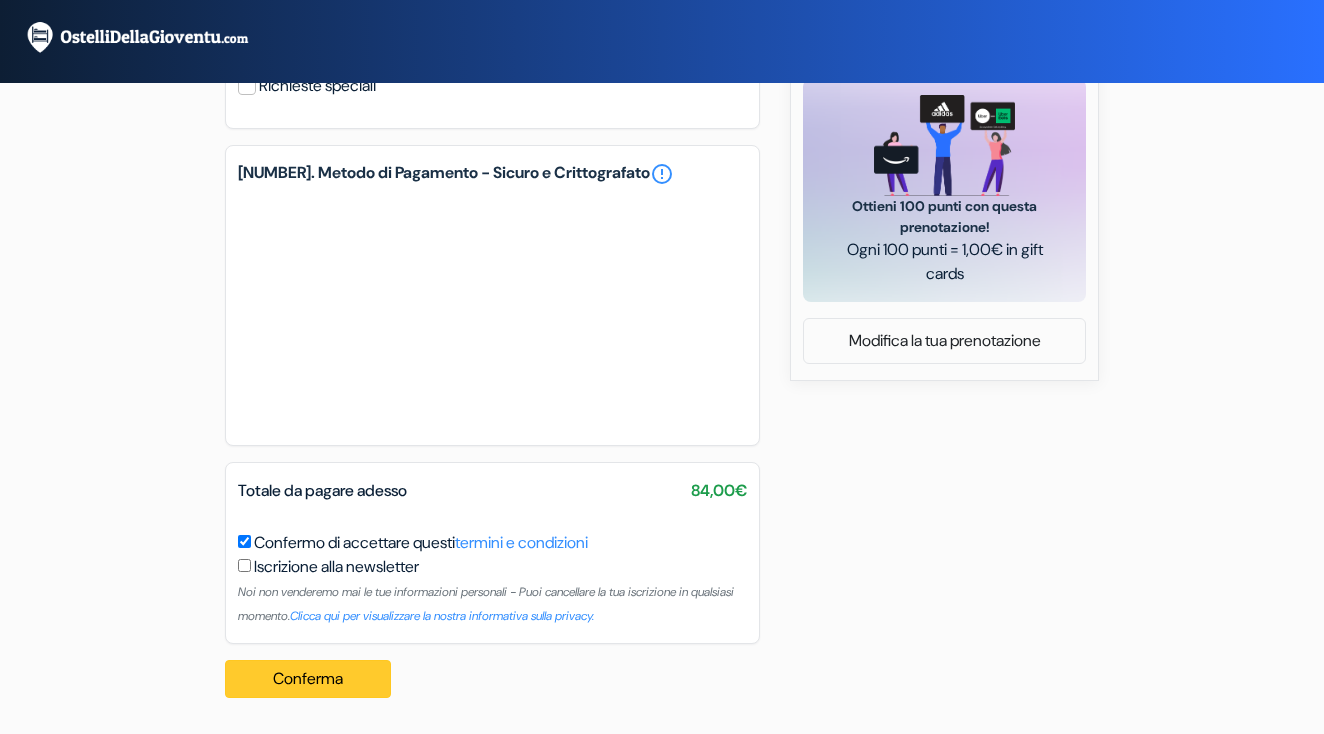 click on "Conferma
Loading..." at bounding box center (308, 679) 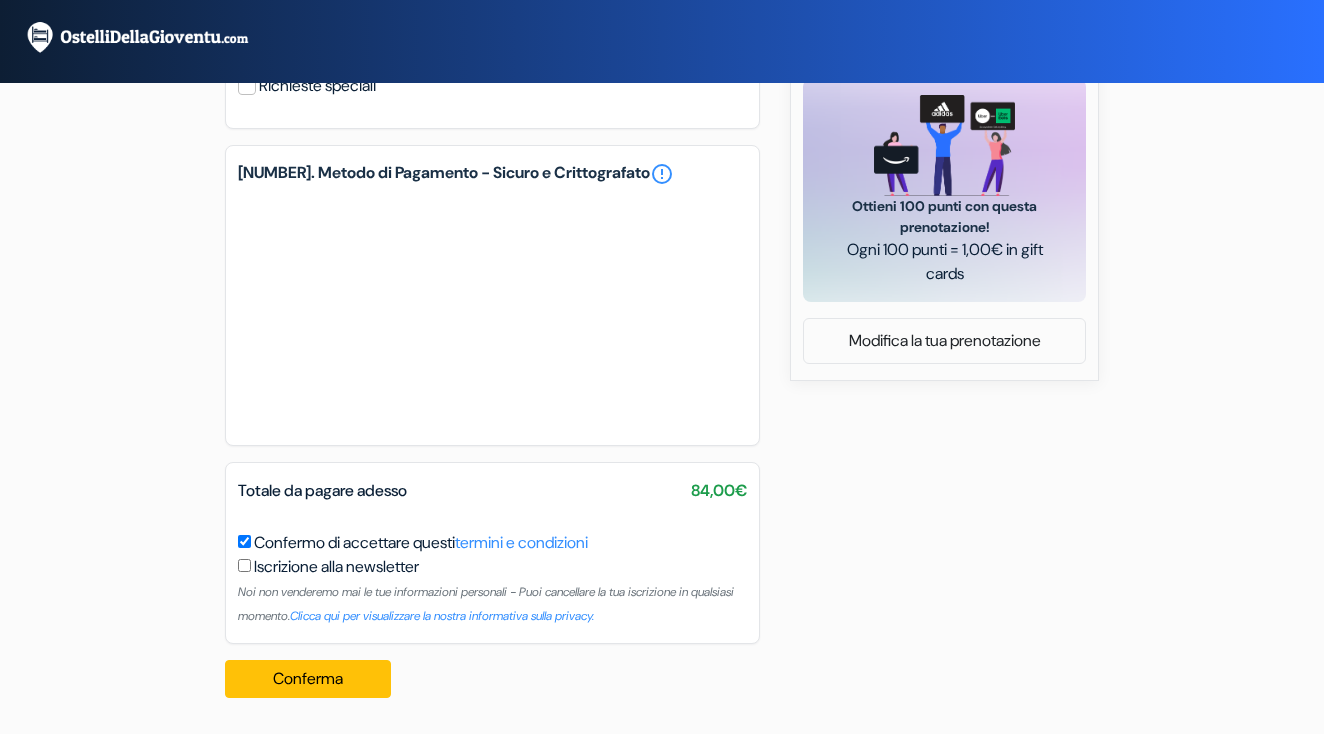 scroll, scrollTop: 841, scrollLeft: 0, axis: vertical 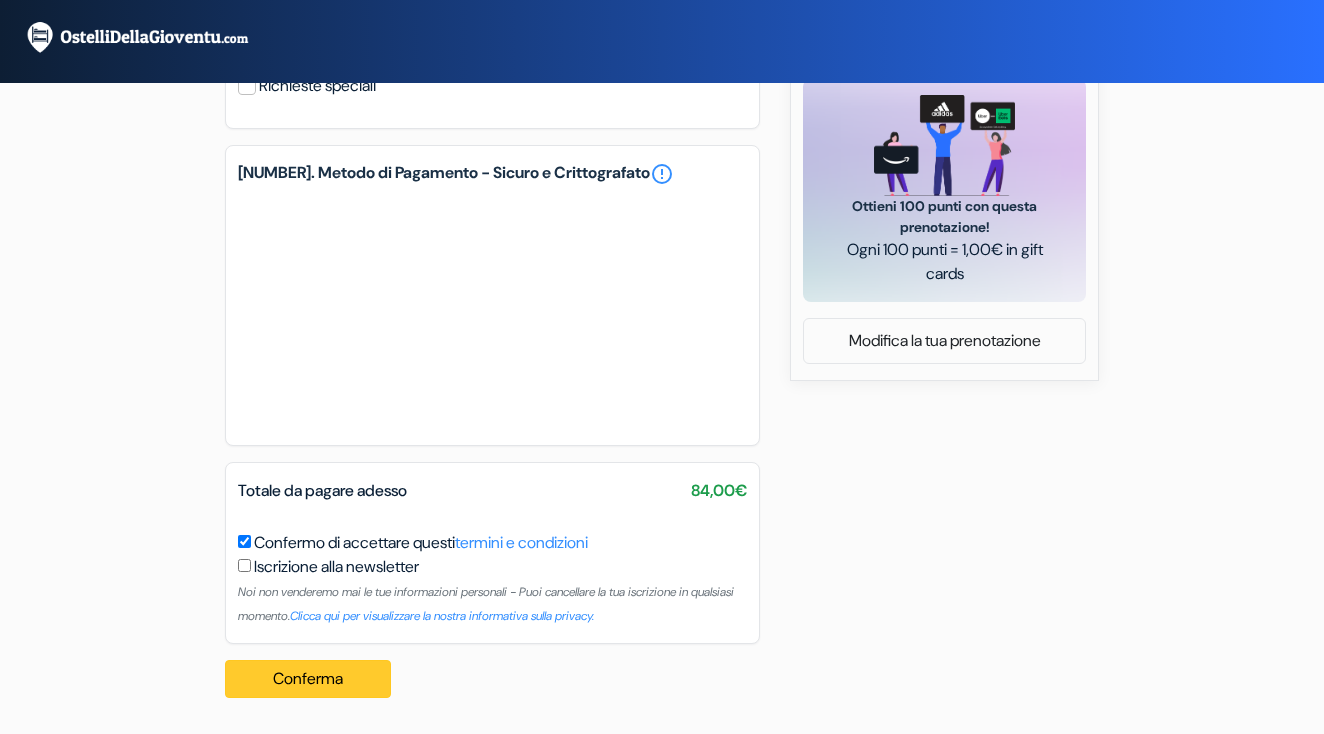 click on "Conferma
Loading..." at bounding box center (308, 679) 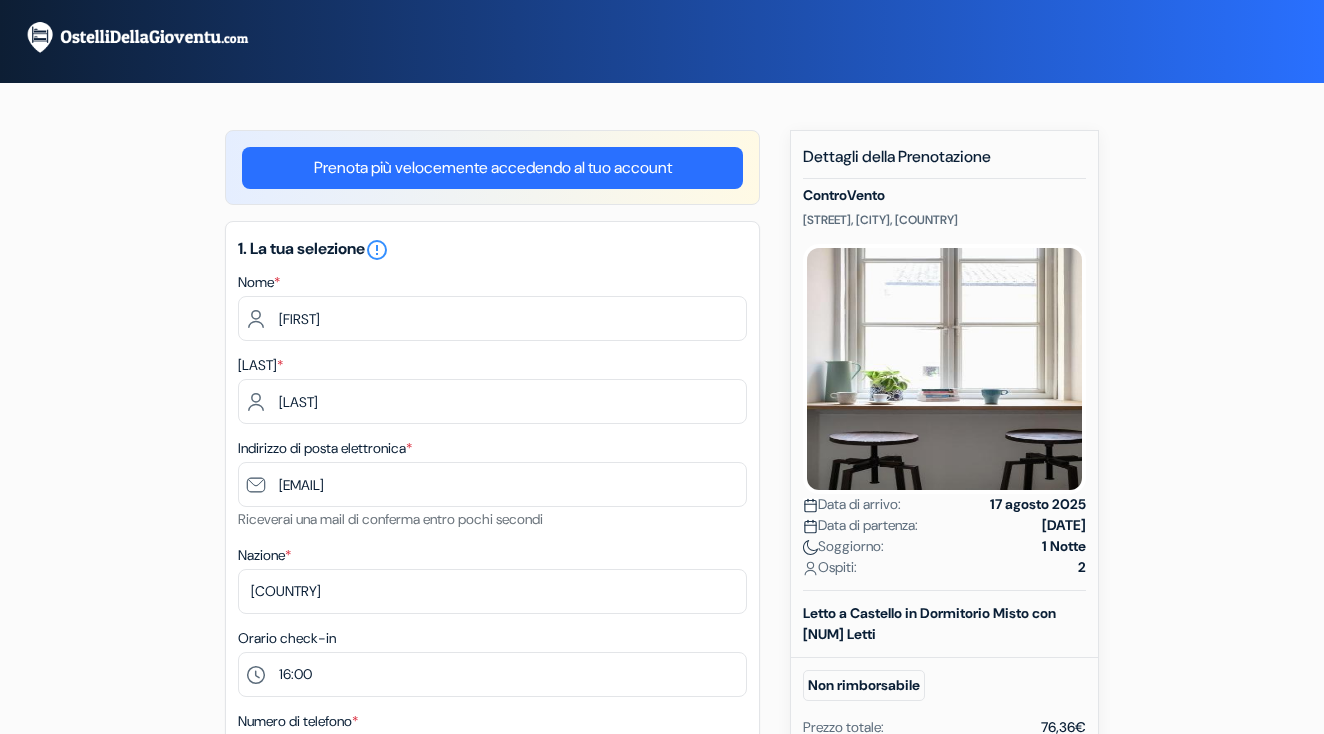 scroll, scrollTop: 0, scrollLeft: 0, axis: both 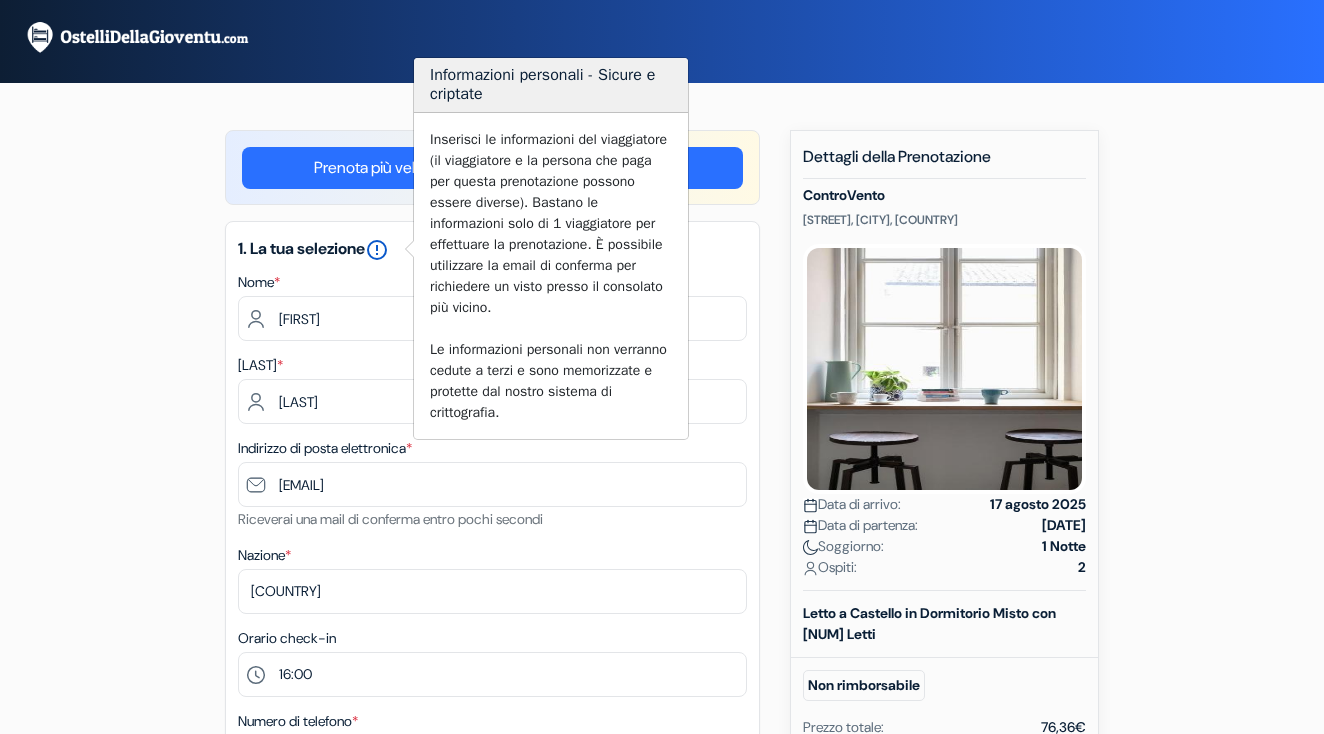 click on "error_outline" at bounding box center (377, 250) 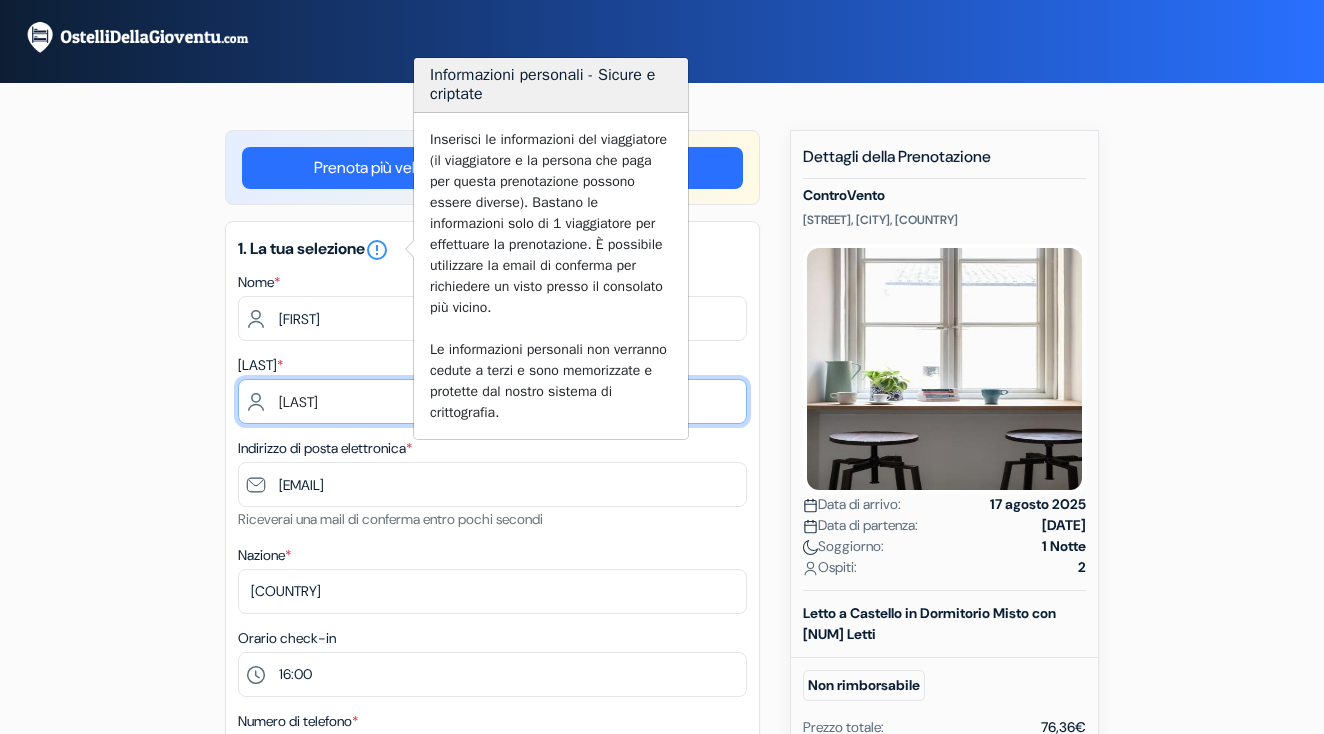 click on "[LAST]" at bounding box center [492, 401] 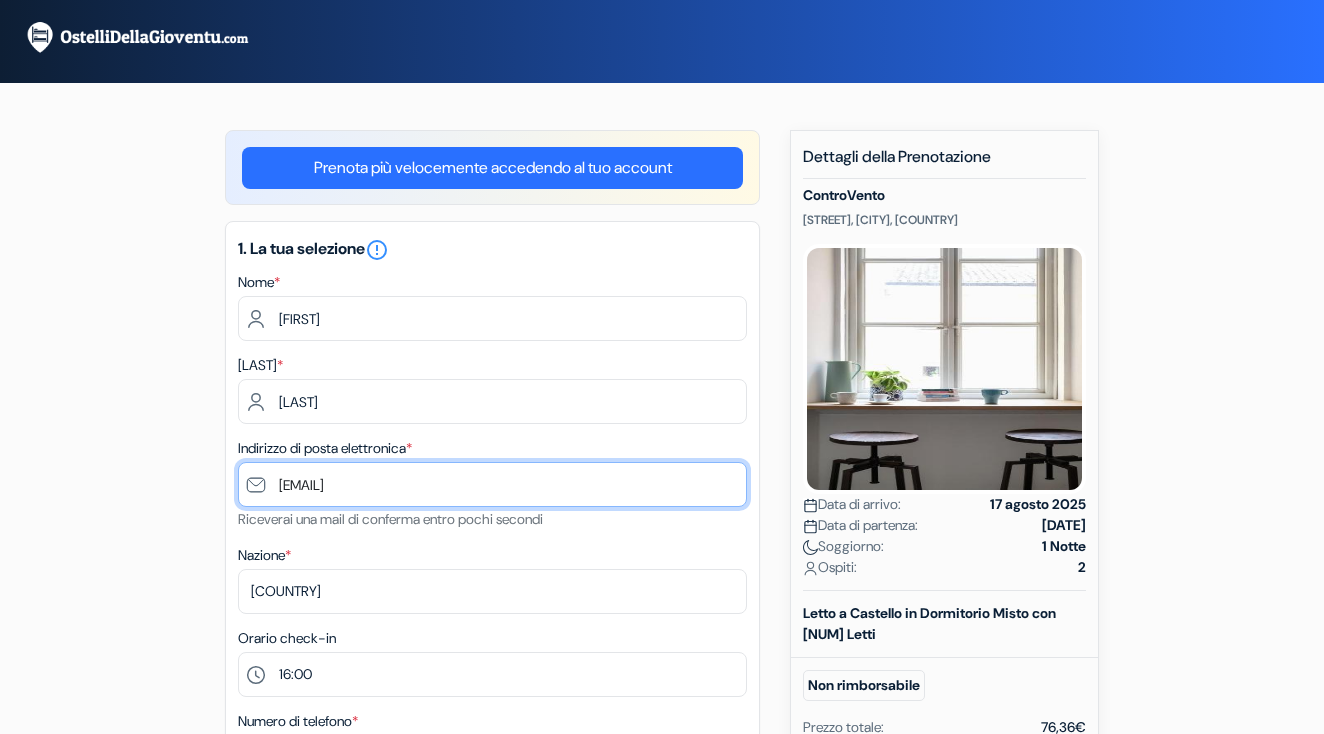 click on "[EMAIL]" at bounding box center (492, 484) 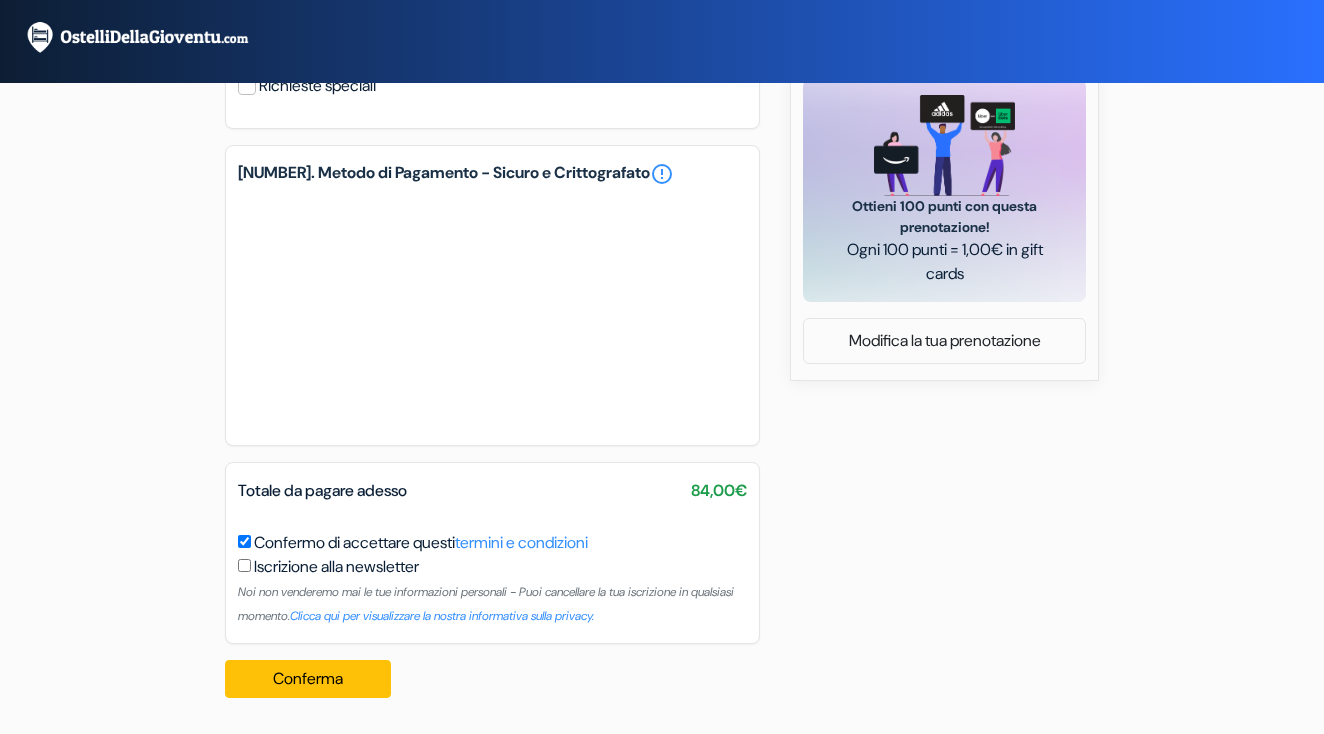 scroll, scrollTop: 841, scrollLeft: 0, axis: vertical 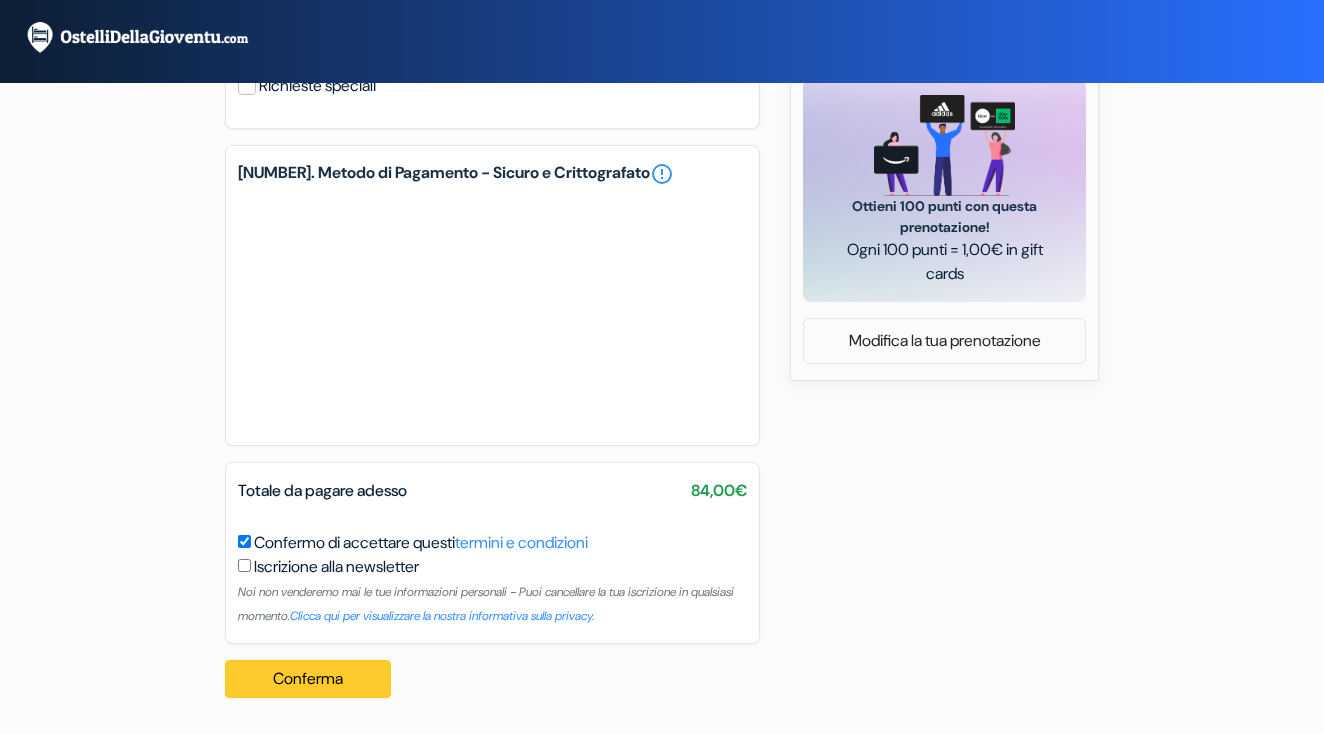 click on "Conferma
Loading..." at bounding box center (308, 679) 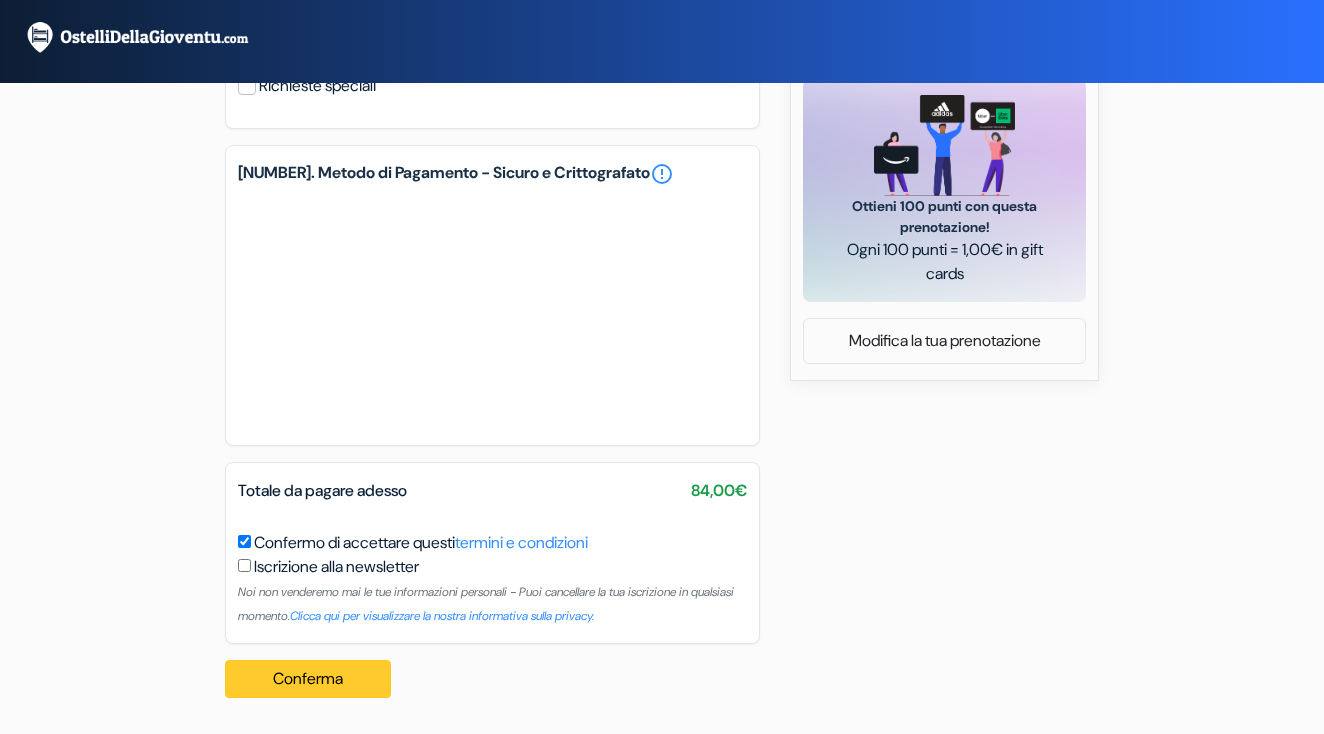 click on "Conferma
Loading..." at bounding box center (308, 679) 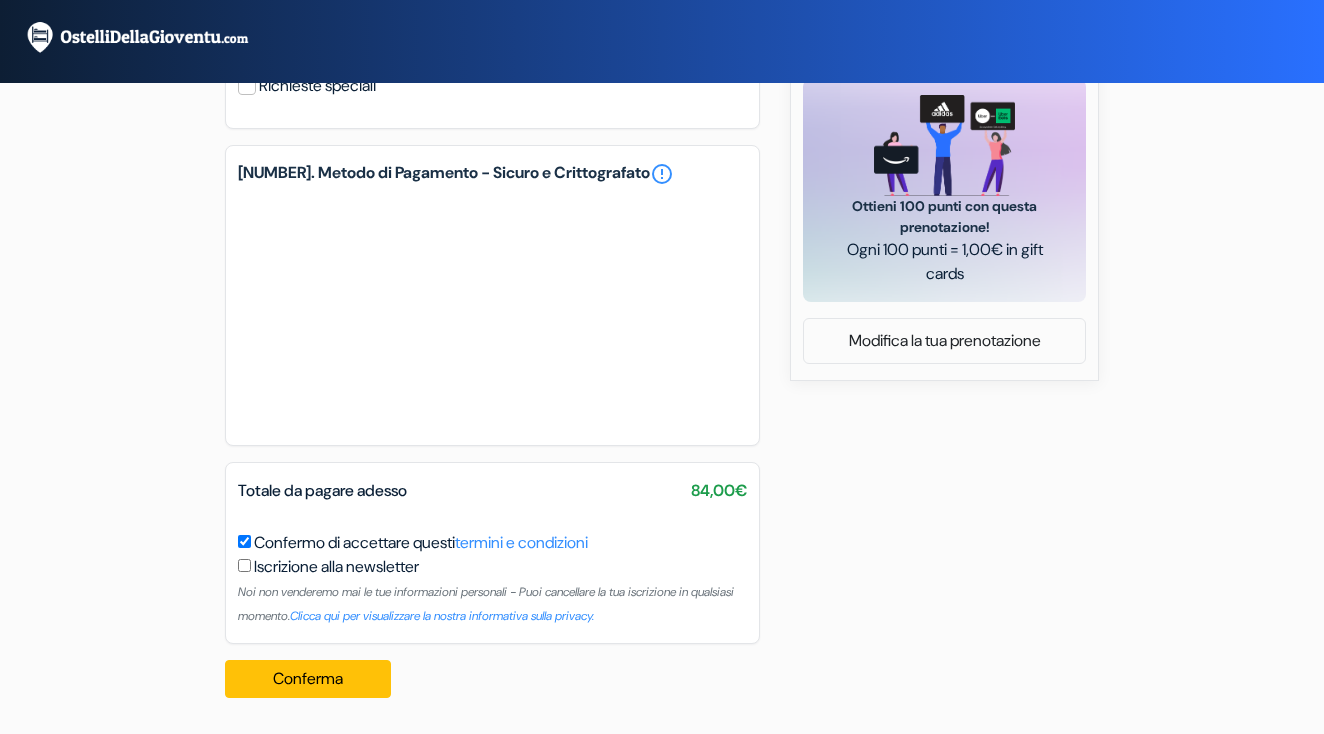 scroll, scrollTop: 841, scrollLeft: 0, axis: vertical 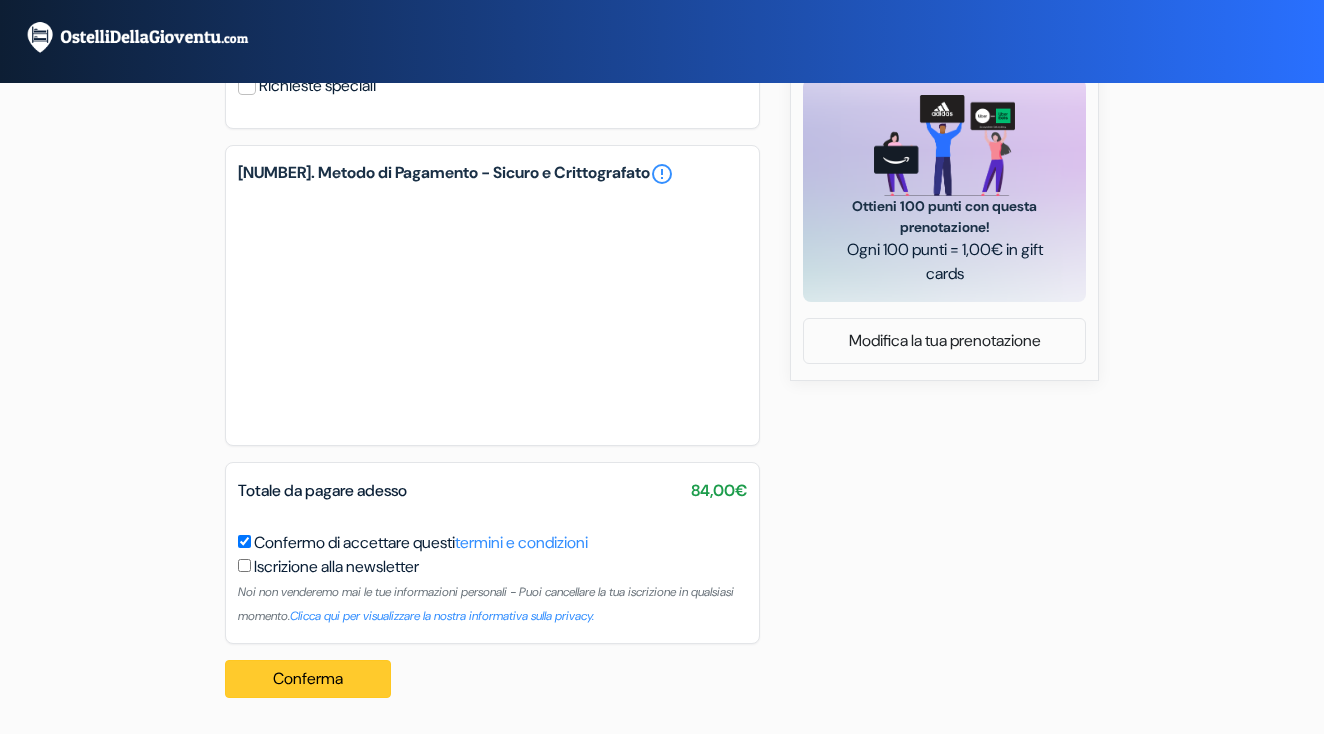 click on "Conferma
Loading..." at bounding box center [308, 679] 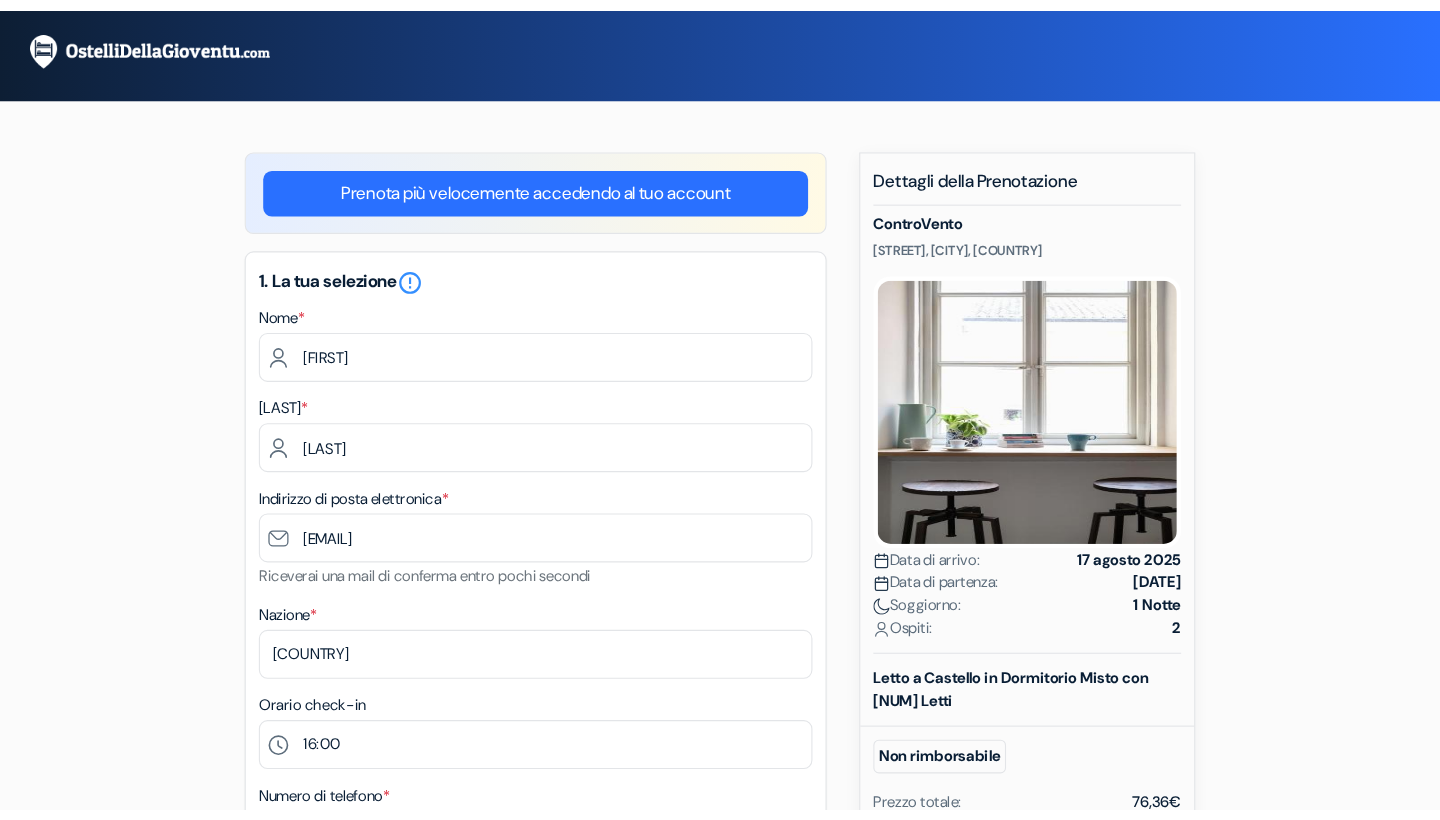 scroll, scrollTop: 0, scrollLeft: 0, axis: both 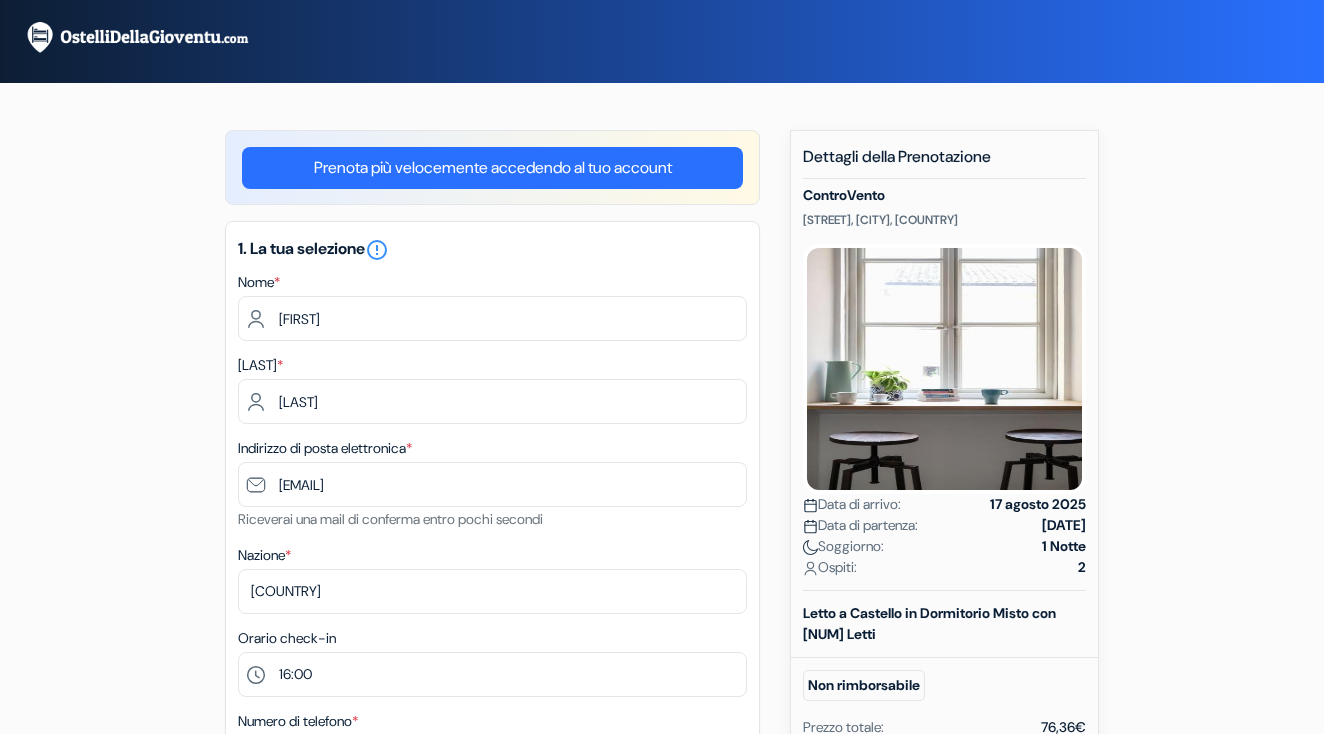 click on "add_box
ControVento
[NUMBER] [STREET],
[CITY],
[COUNTRY]
Dettagli della Struttura
X" at bounding box center (662, 842) 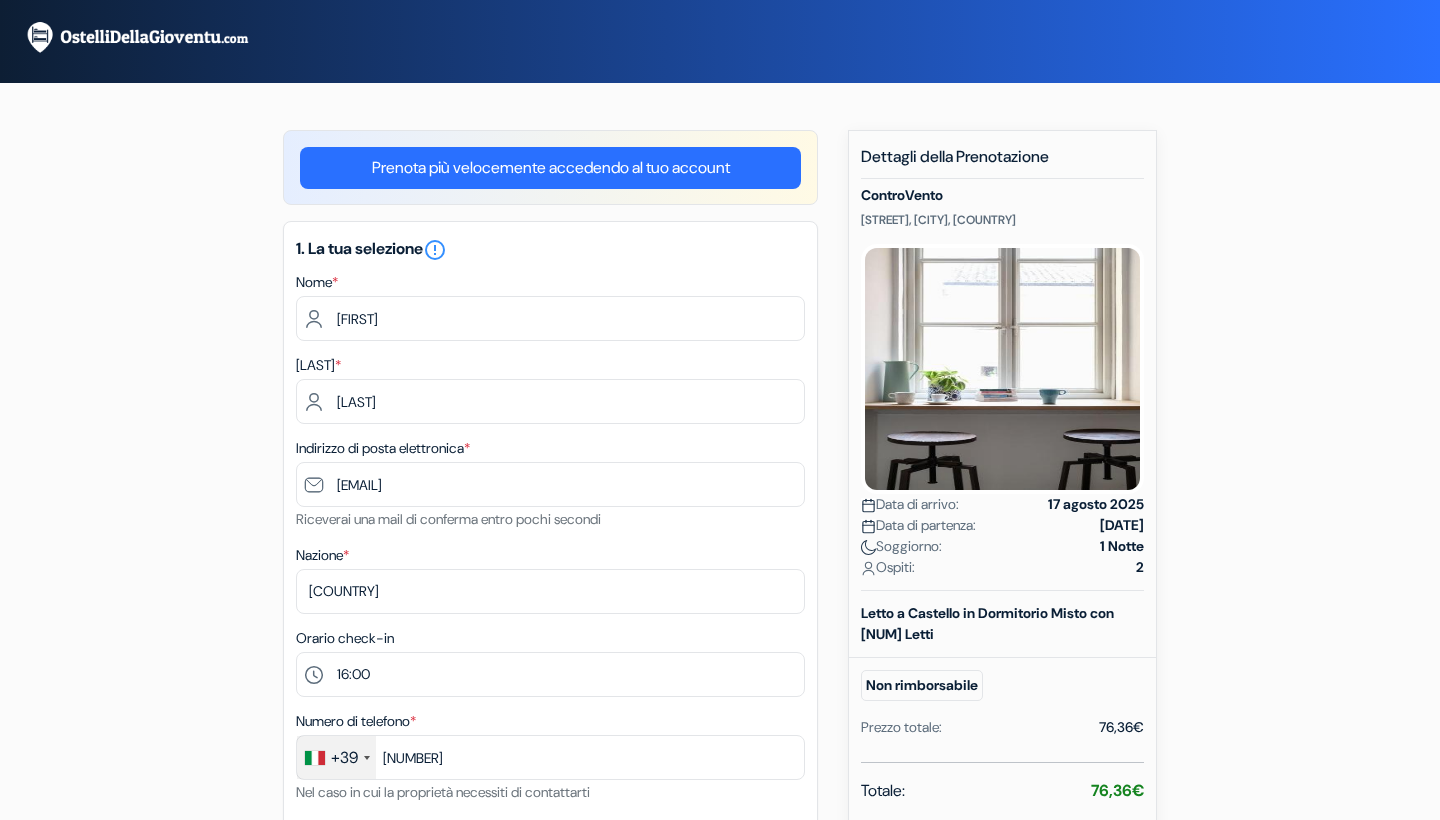 click on "Check-out
add_box
ControVento
[STREET],
[CITY],
[COUNTRY]
ControVento" at bounding box center (720, 764) 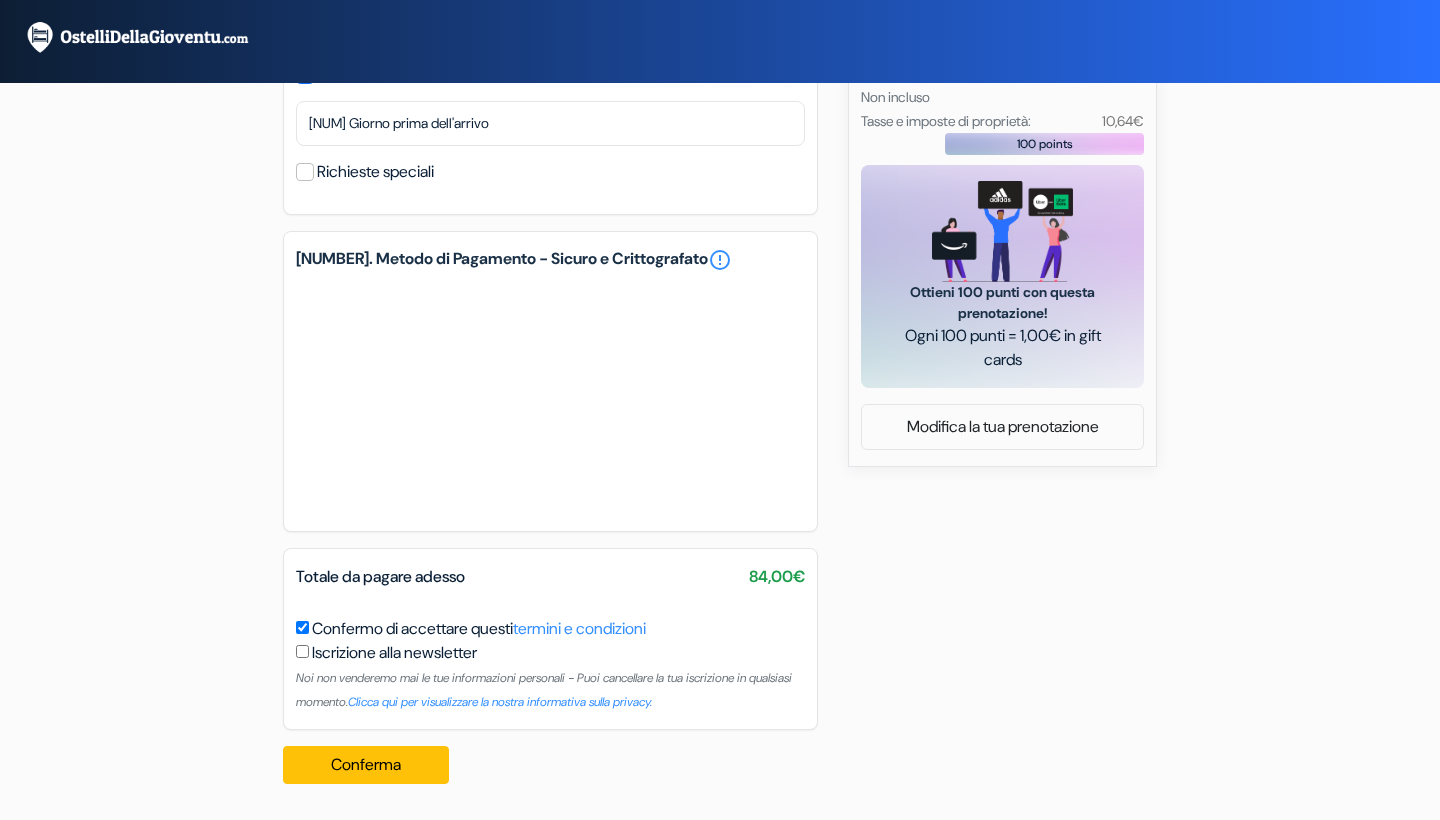 scroll, scrollTop: 755, scrollLeft: 0, axis: vertical 